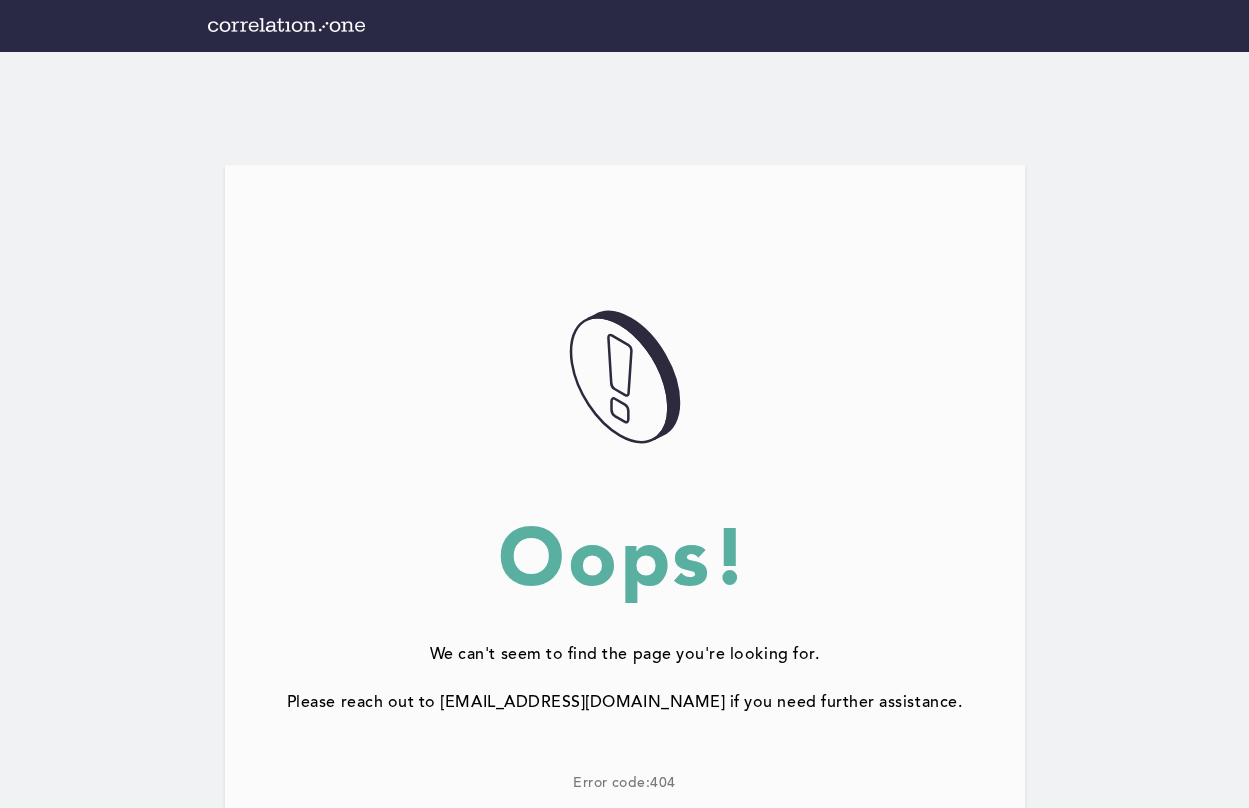 scroll, scrollTop: 0, scrollLeft: 0, axis: both 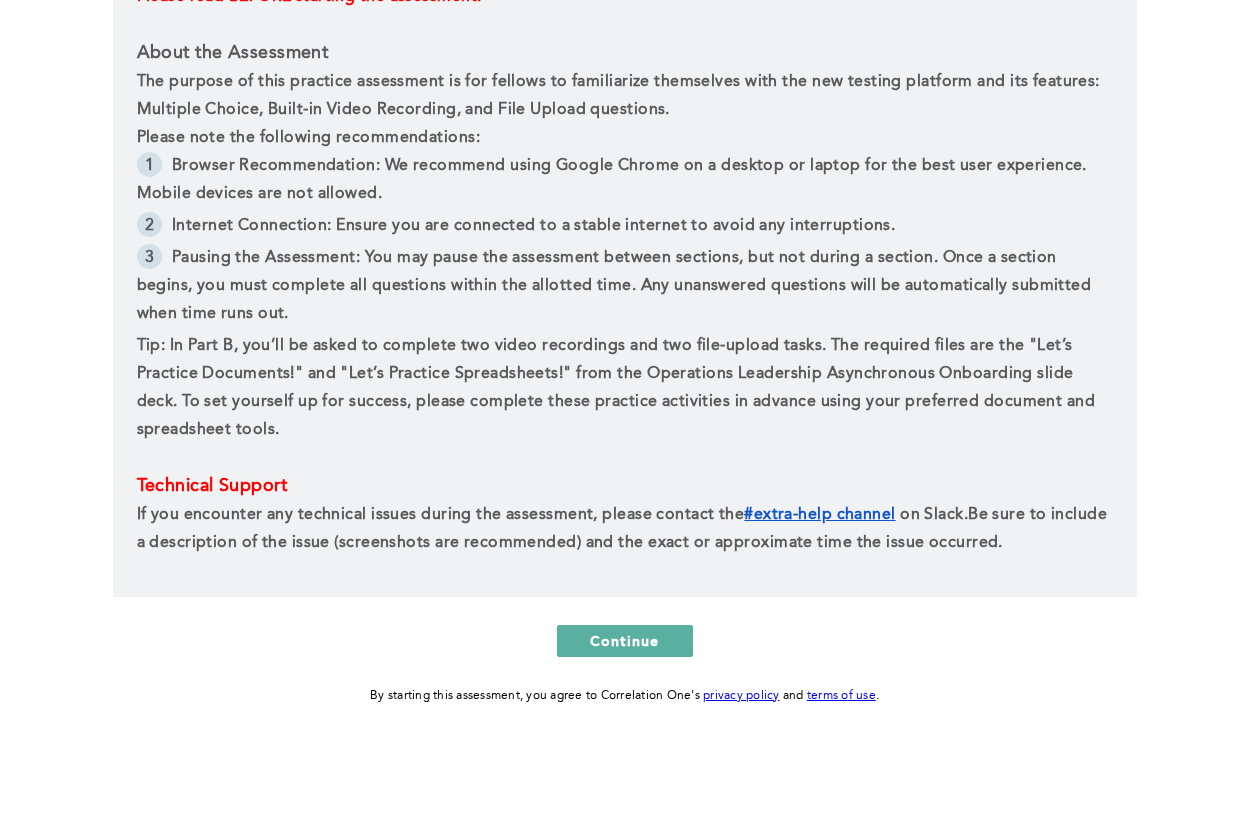 click on "Operations Leadership Platform Practice Part A: Multiple Choice 4 Questions 00:15:00 Part B: File Upload and Video Recording Section 4 Questions 23:45:00 Instructions: Please read BEFORE starting the assessment. About the Assessment The purpose of this practice assessment is for fellows to familiarize themselves with the new testing platform and its features: Multiple Choice, Built-in Video Recording, and File Upload questions. Please note the following recommendations: Browser Recommendation: We recommend using Google Chrome on a desktop or laptop for the best user experience. Mobile devices are not allowed. Internet Connection: Ensure you are connected to a stable internet to avoid any interruptions. Pausing the Assessment: You may pause the assessment between sections, but not during a section. Once a section begins, you must complete all questions within the allotted time. Any unanswered questions will be automatically submitted when time runs out. Technical Support ﻿ #extra-help channel   on Slack." at bounding box center [625, 143] 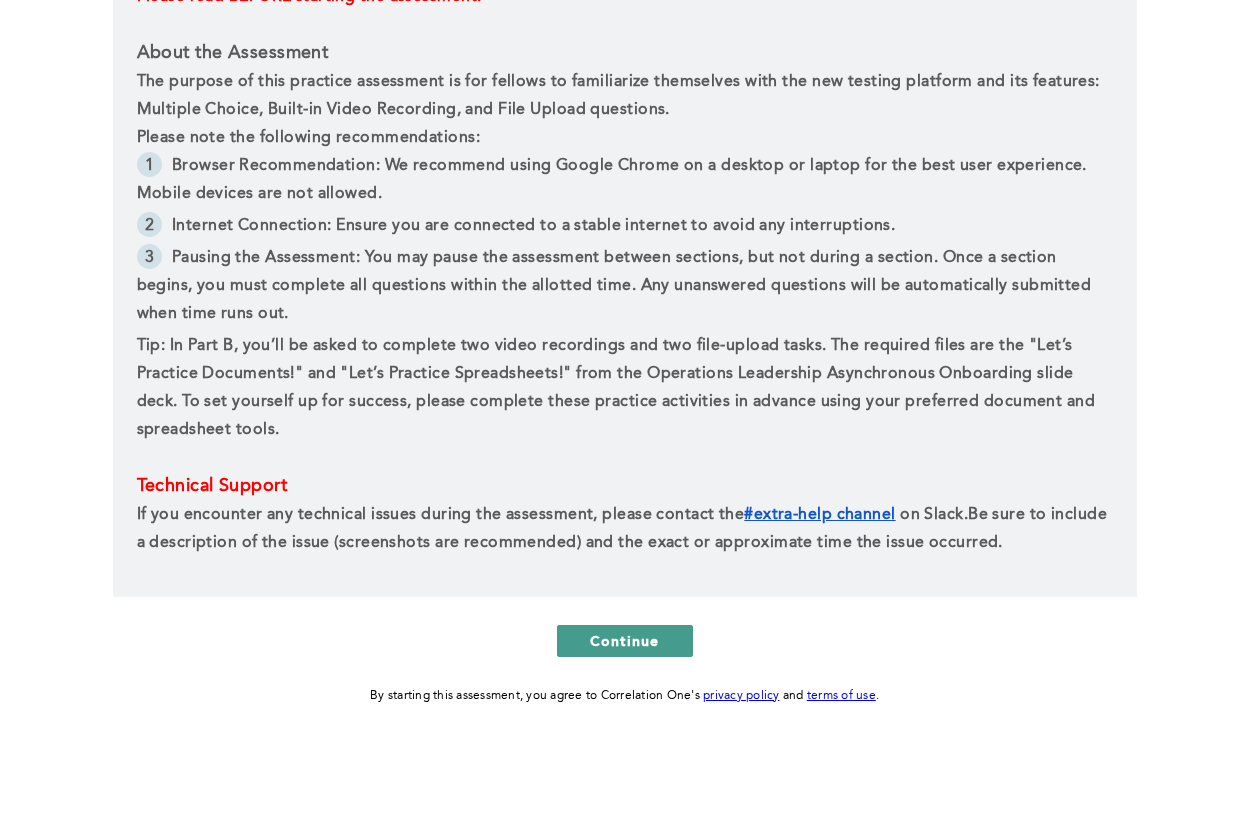 click on "Continue" at bounding box center [625, 641] 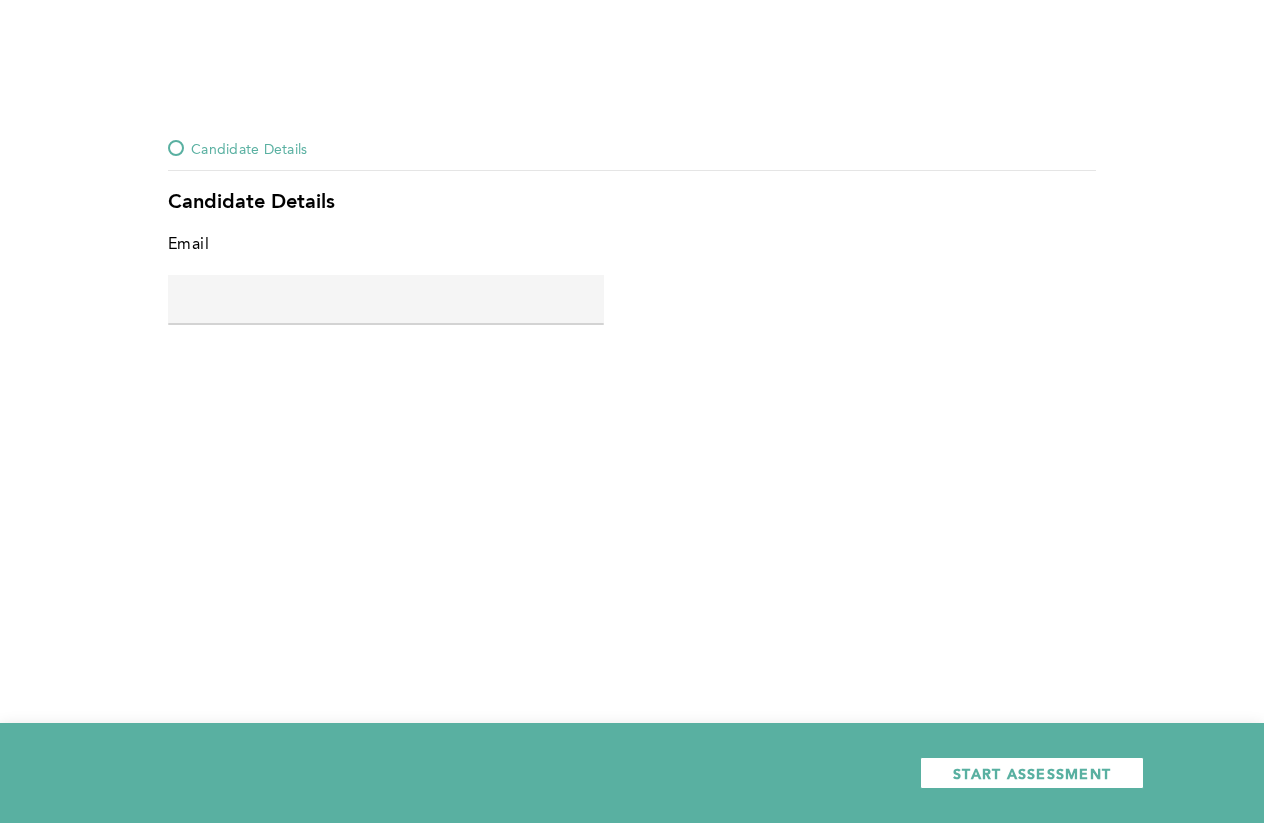 click 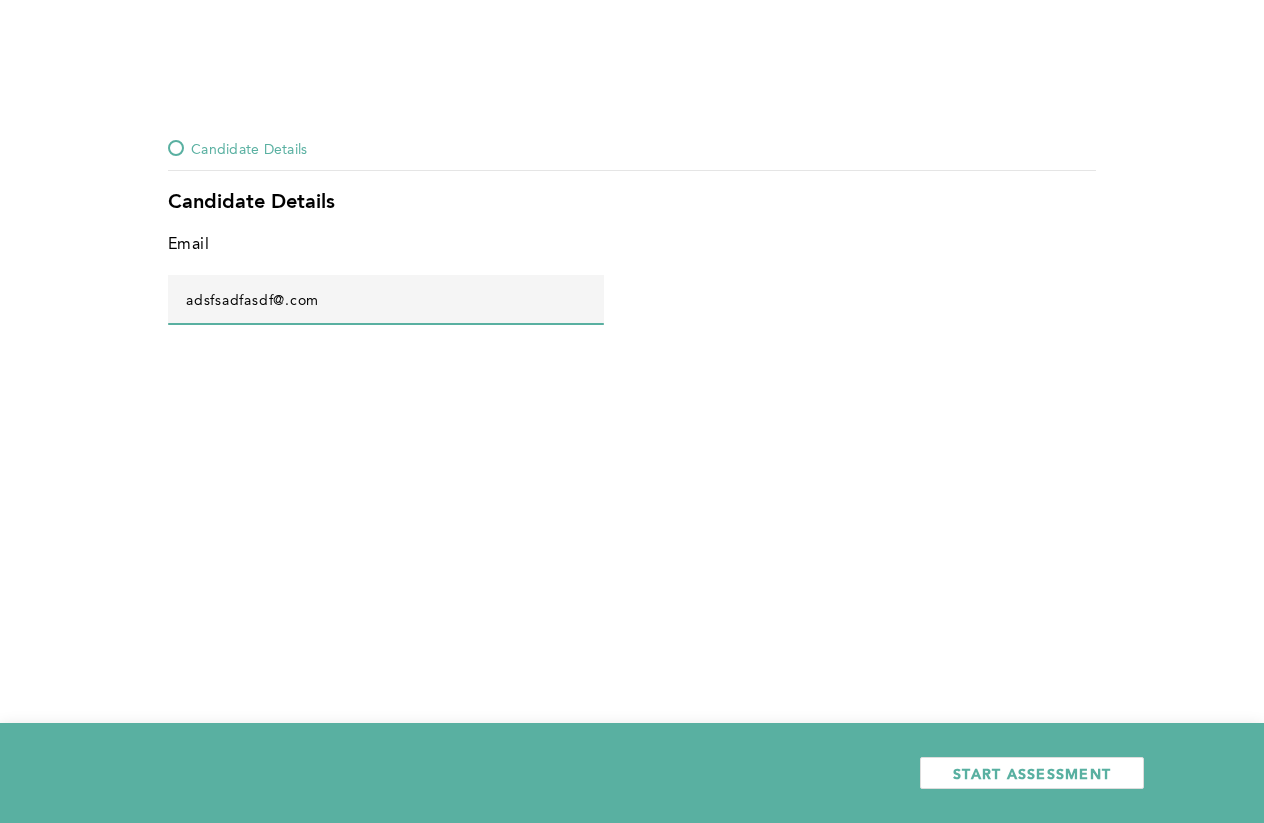 click on "In order to ensure the best browsing experience, please use a desktop or a laptop. (Screen size exceeding 960px is recommended) Candidate Details Candidate Details Email adsfsadfasdf@.com error placeholder START ASSESSMENT" at bounding box center [632, 411] 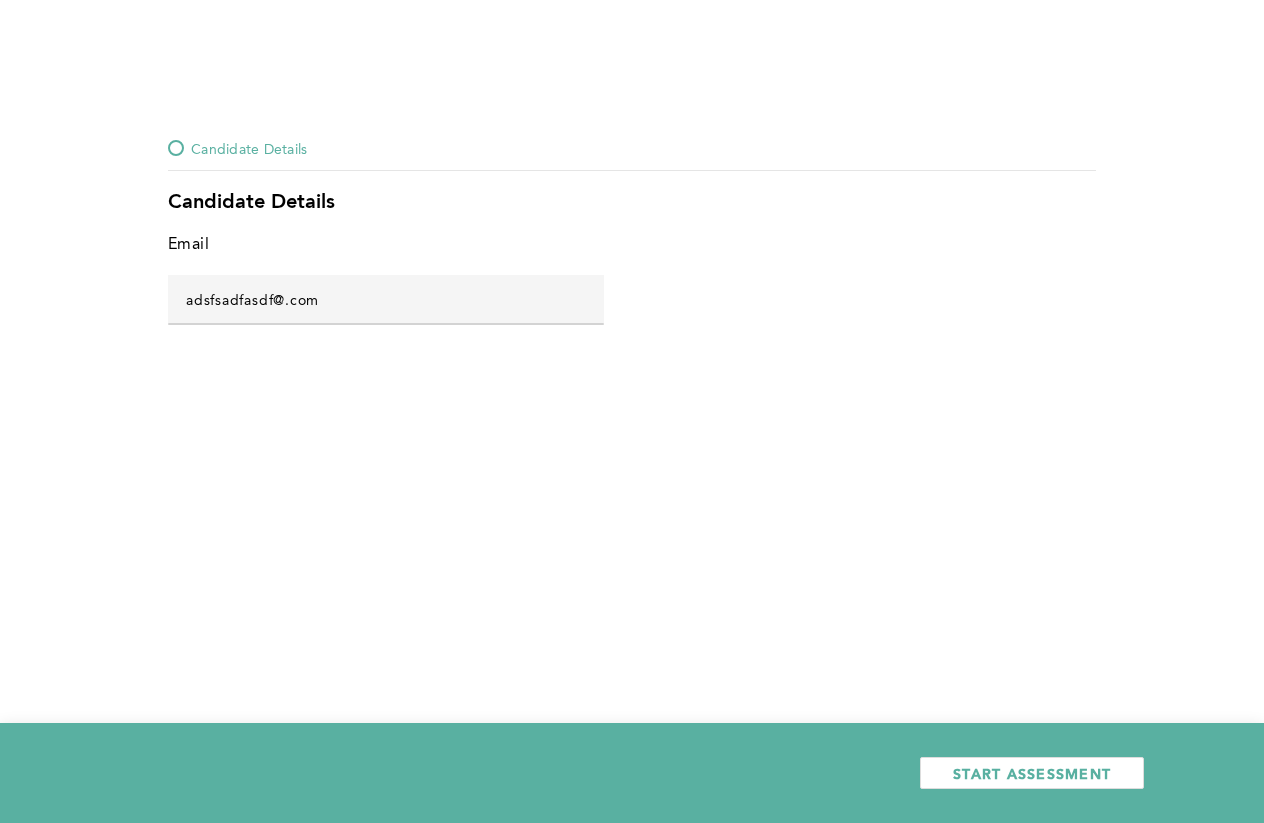 click on "START ASSESSMENT" at bounding box center [632, 773] 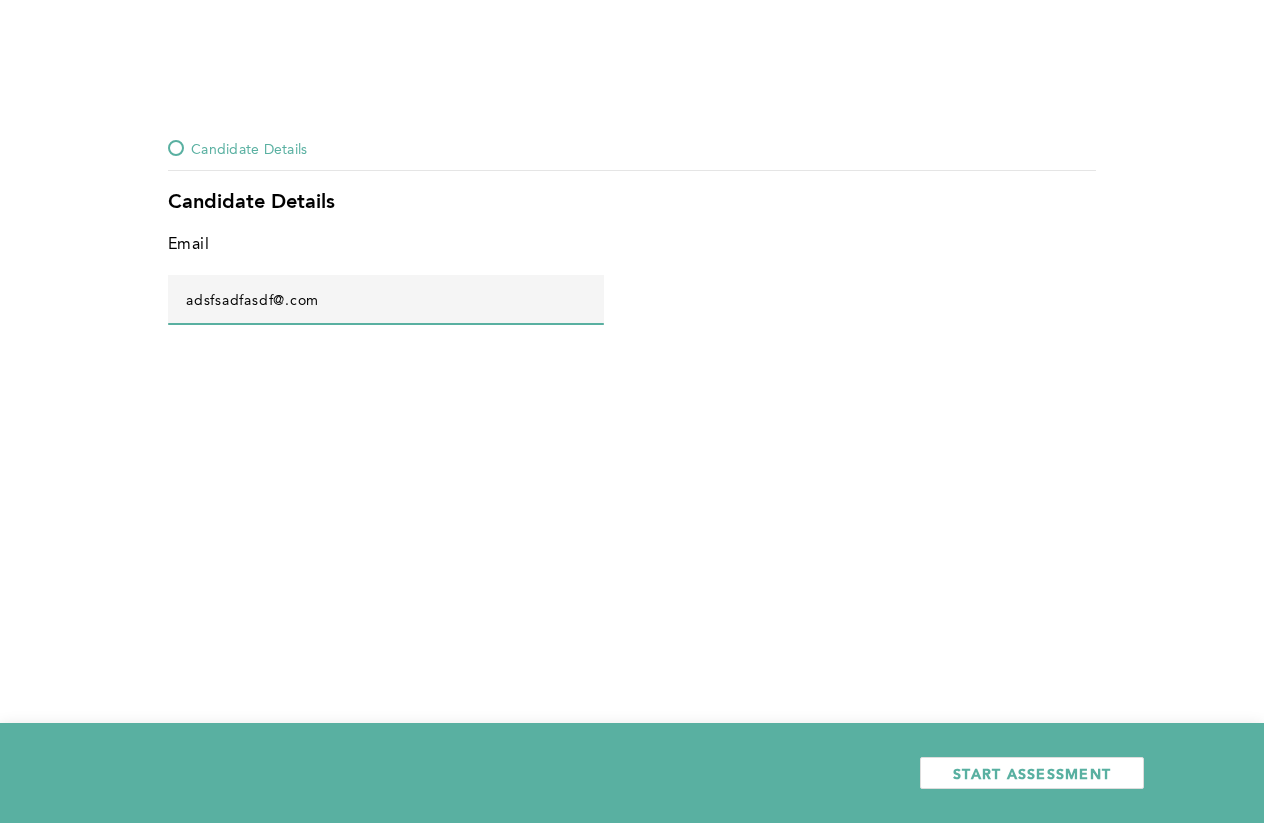 click on "adsfsadfasdf@.com" 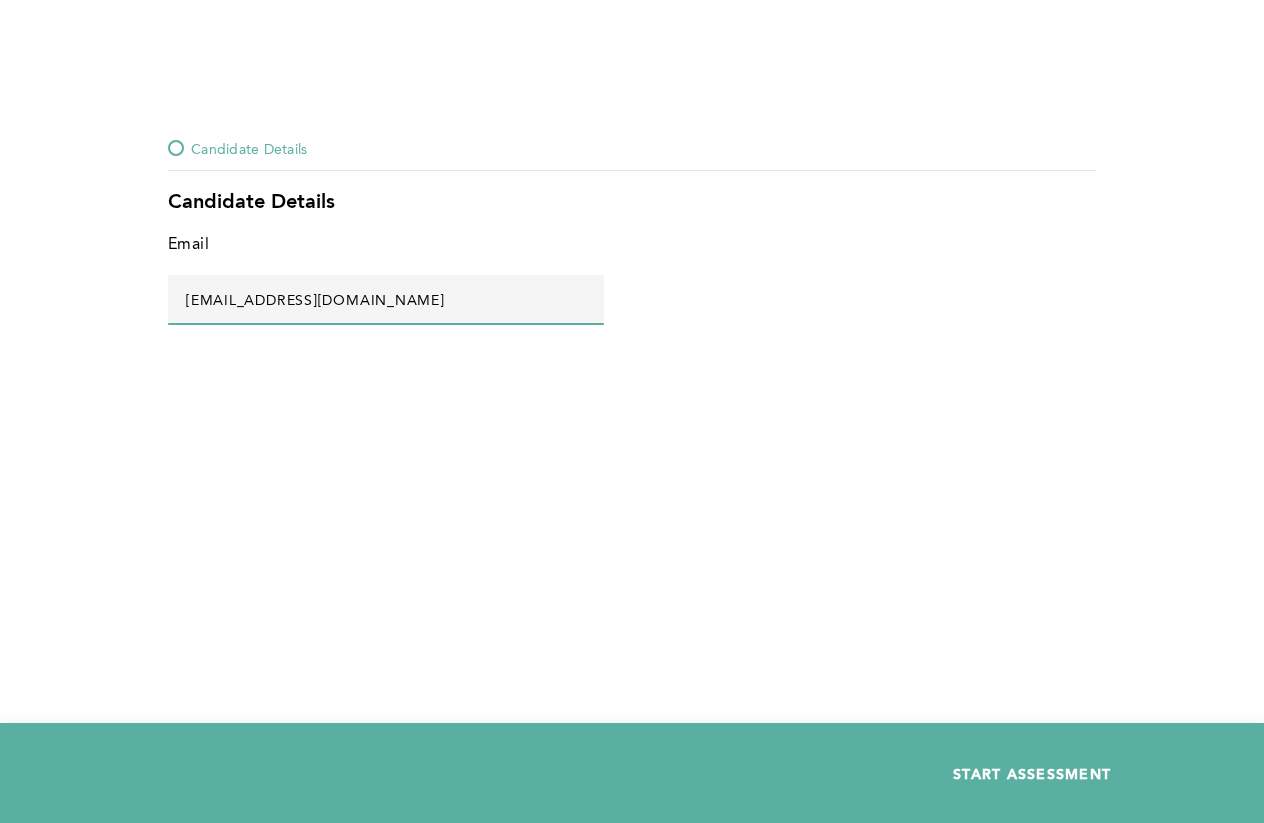 type on "[EMAIL_ADDRESS][DOMAIN_NAME]" 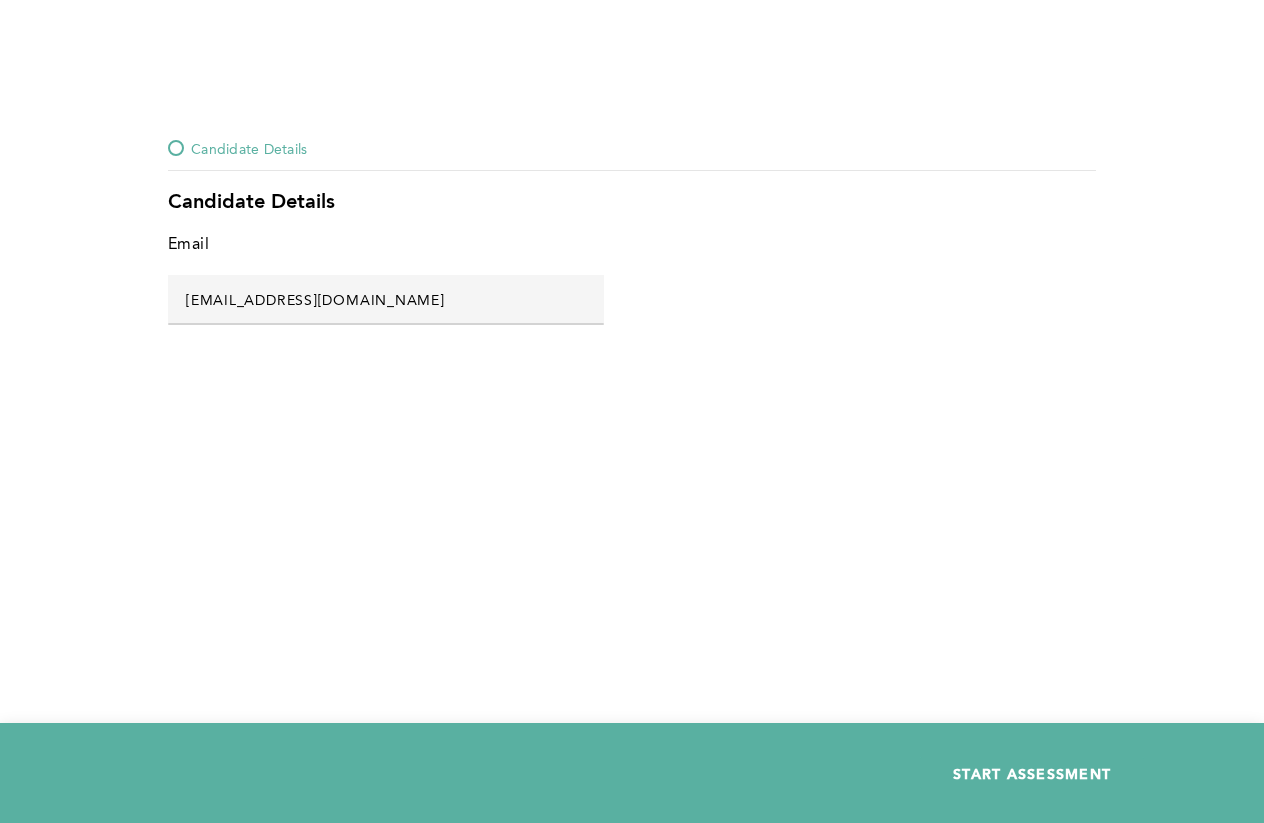 click on "START ASSESSMENT" at bounding box center [1032, 773] 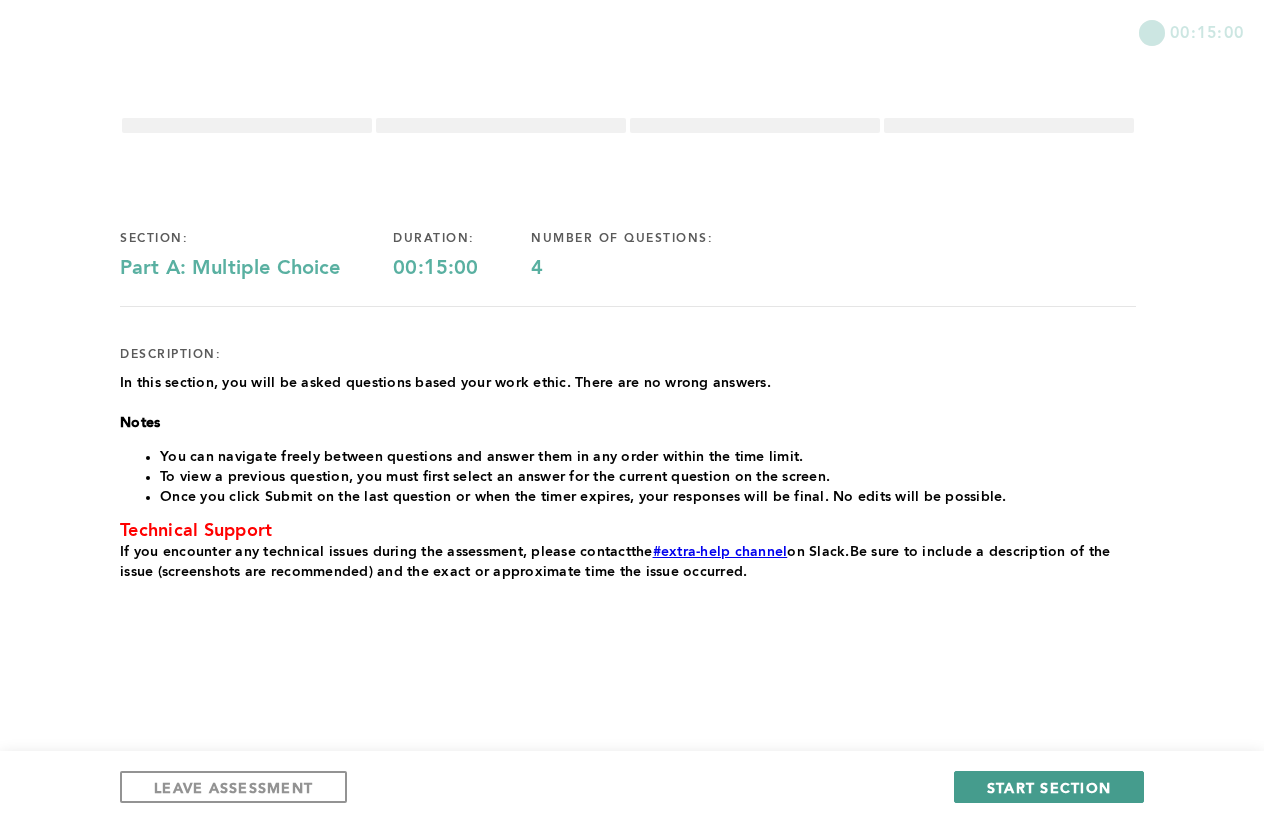click on "START SECTION" at bounding box center [1049, 787] 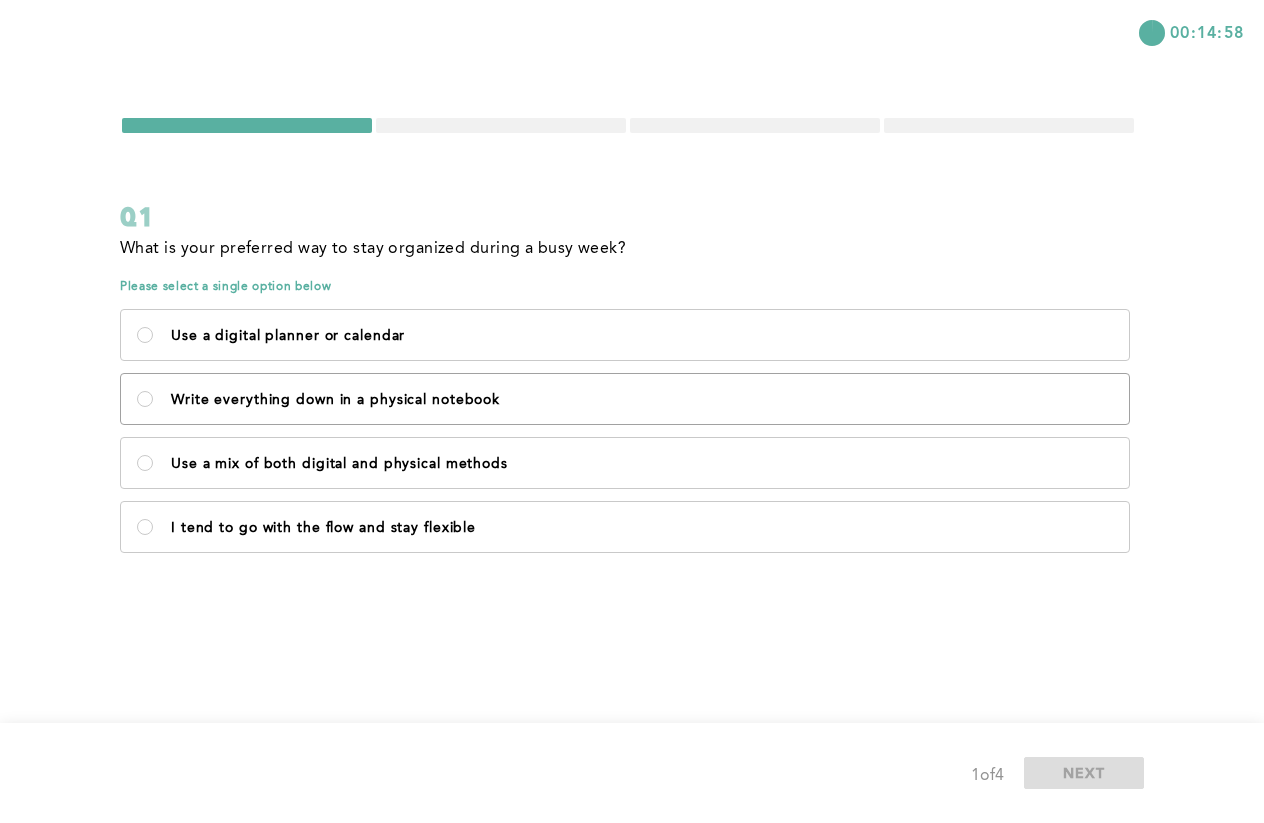 click on "Write everything down in a physical notebook" at bounding box center (642, 400) 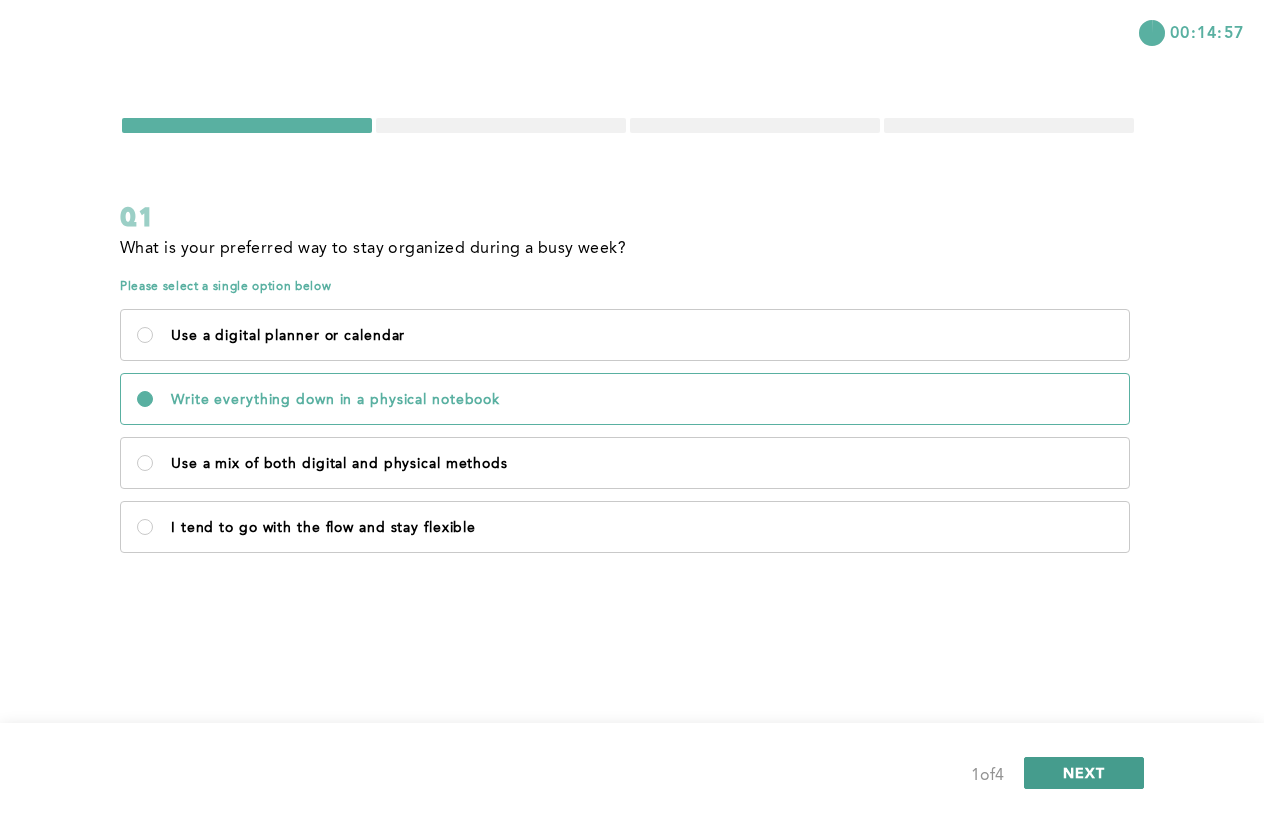click on "NEXT" at bounding box center (1084, 773) 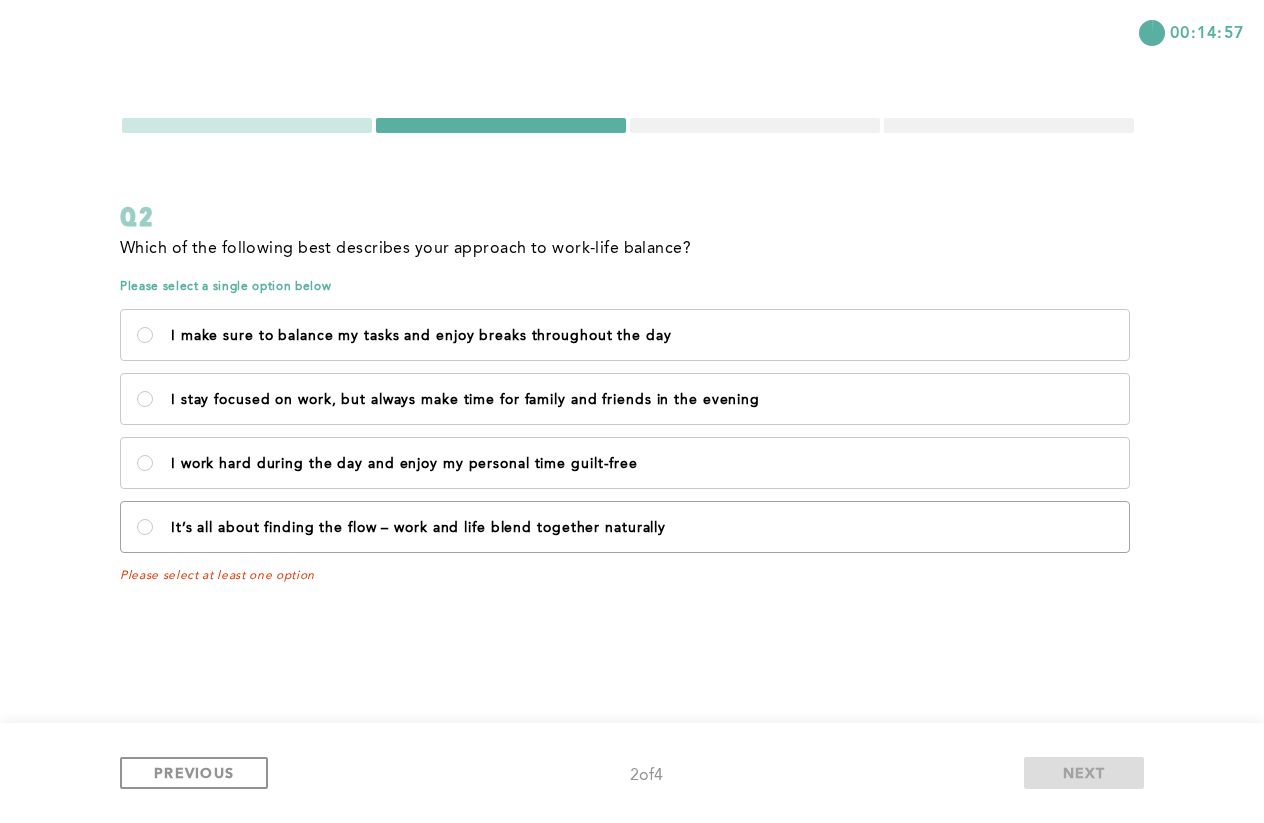 click on "It’s all about finding the flow – work and life blend together naturally" at bounding box center (625, 527) 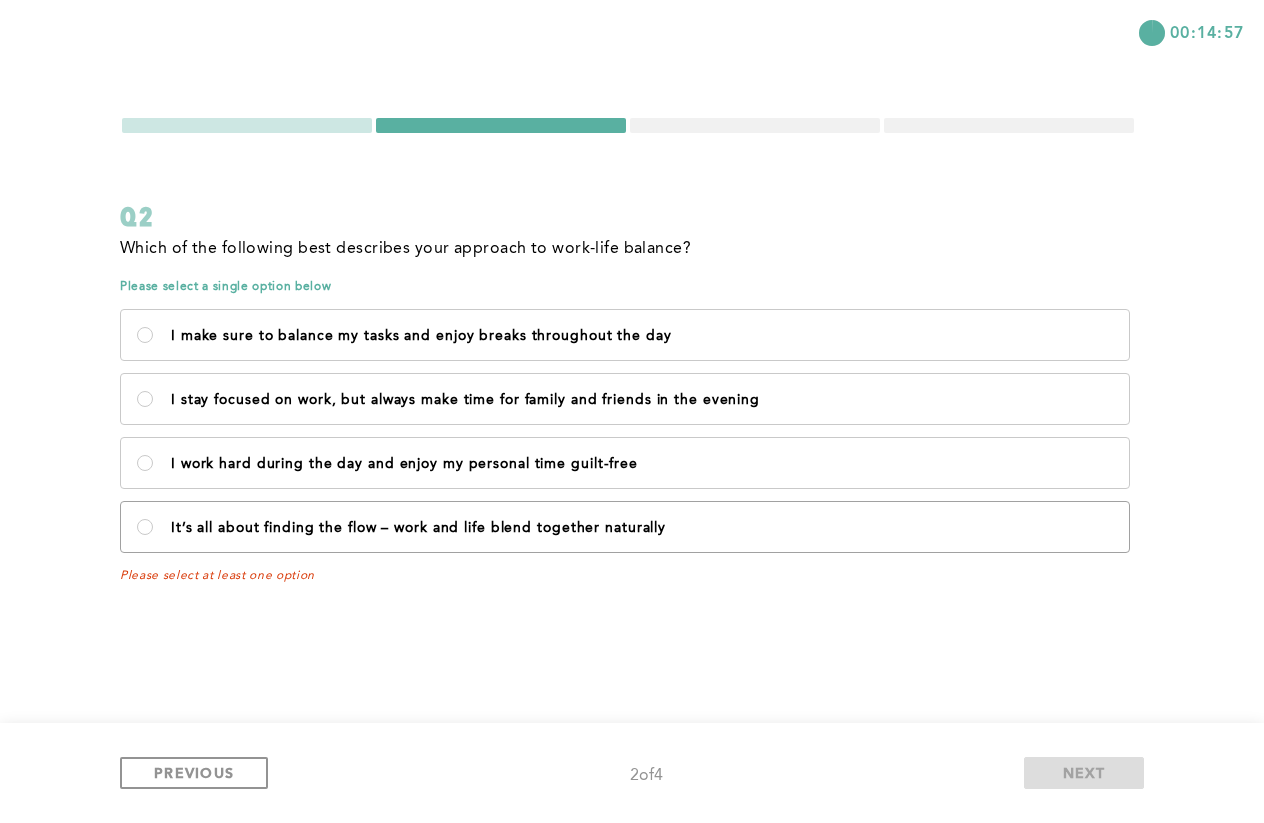 radio on "true" 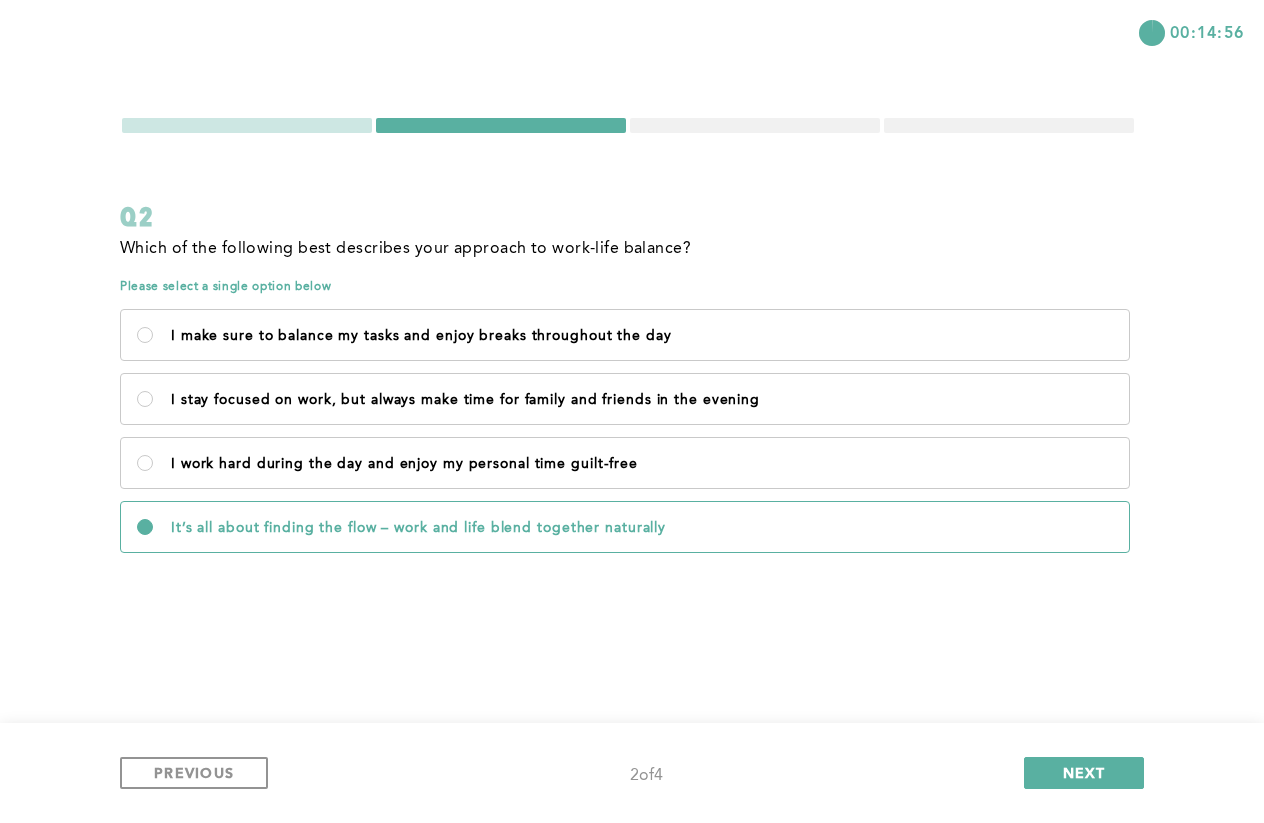 click on "PREVIOUS 2  of  4 NEXT" at bounding box center (632, 773) 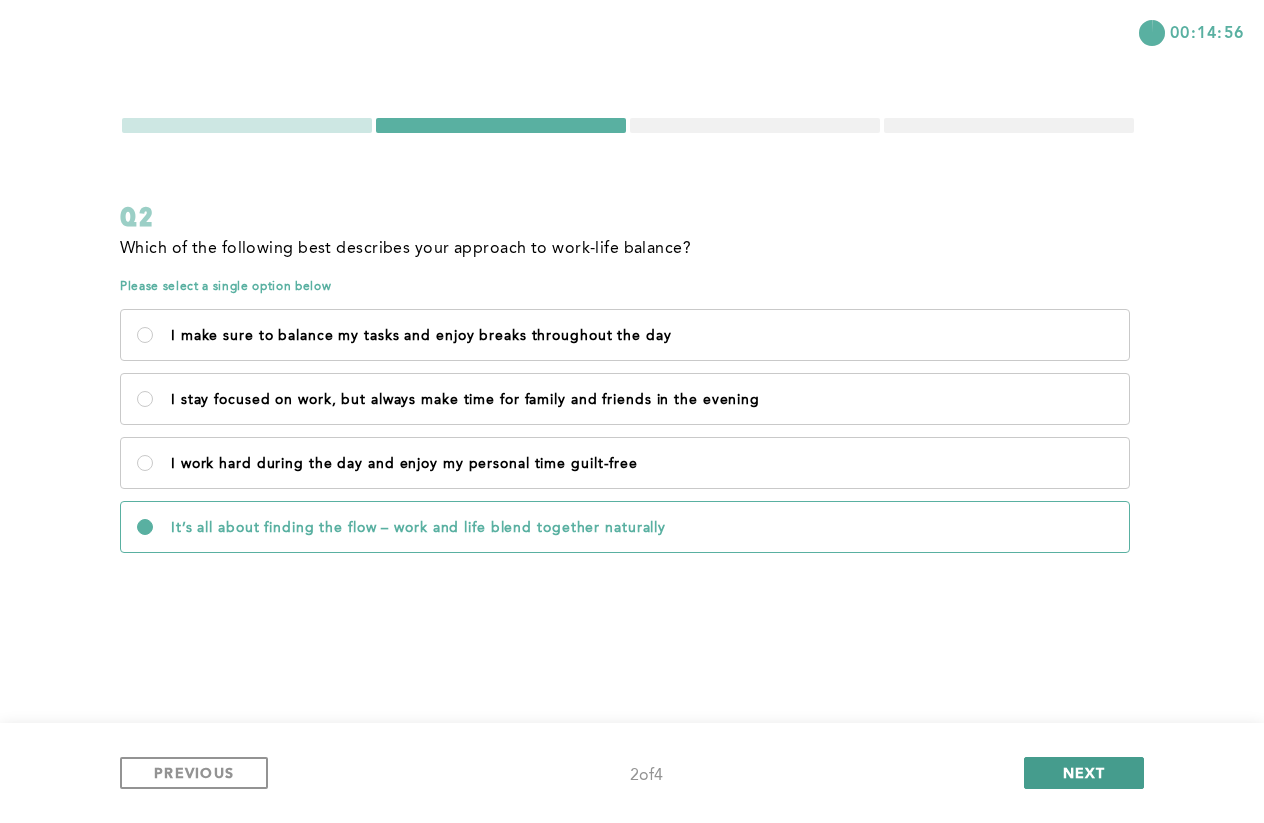 click on "NEXT" at bounding box center (1084, 773) 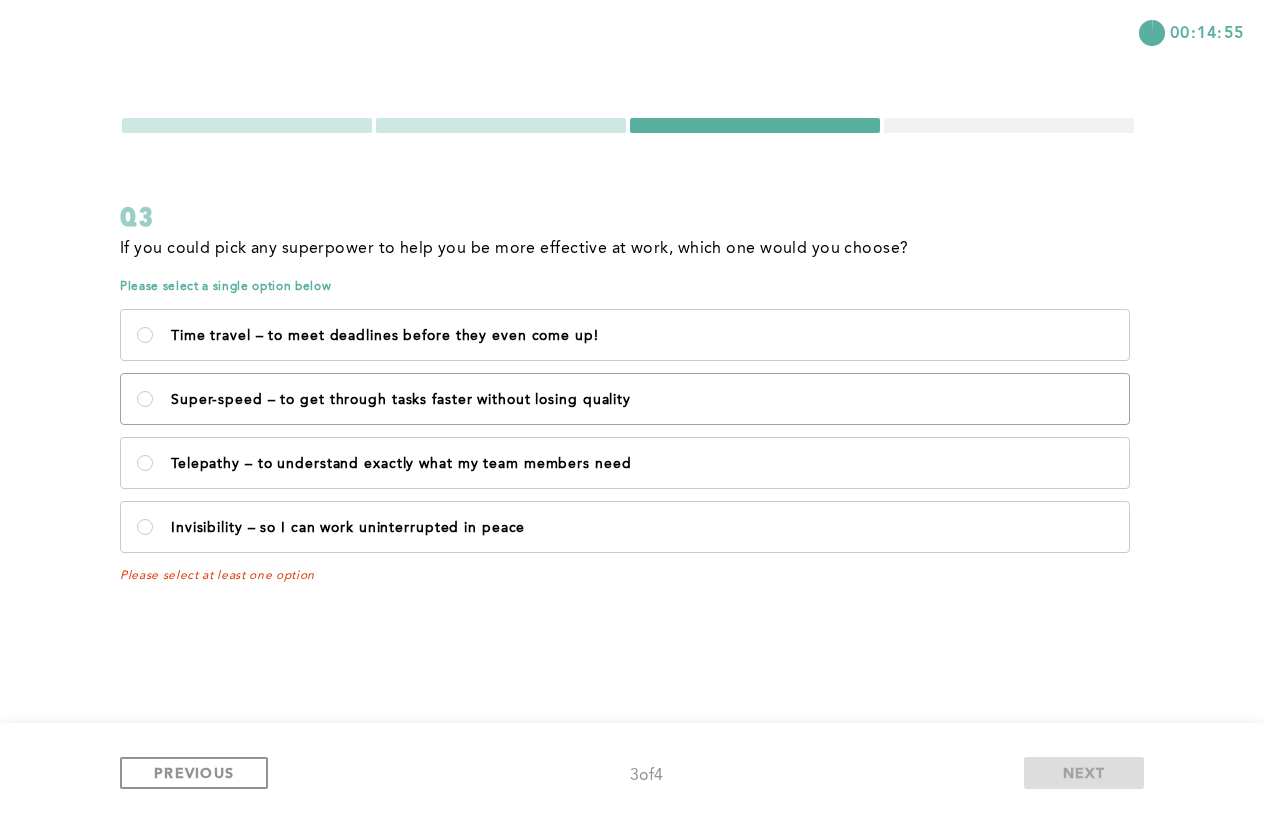 click on "Super-speed – to get through tasks faster without losing quality" at bounding box center (625, 399) 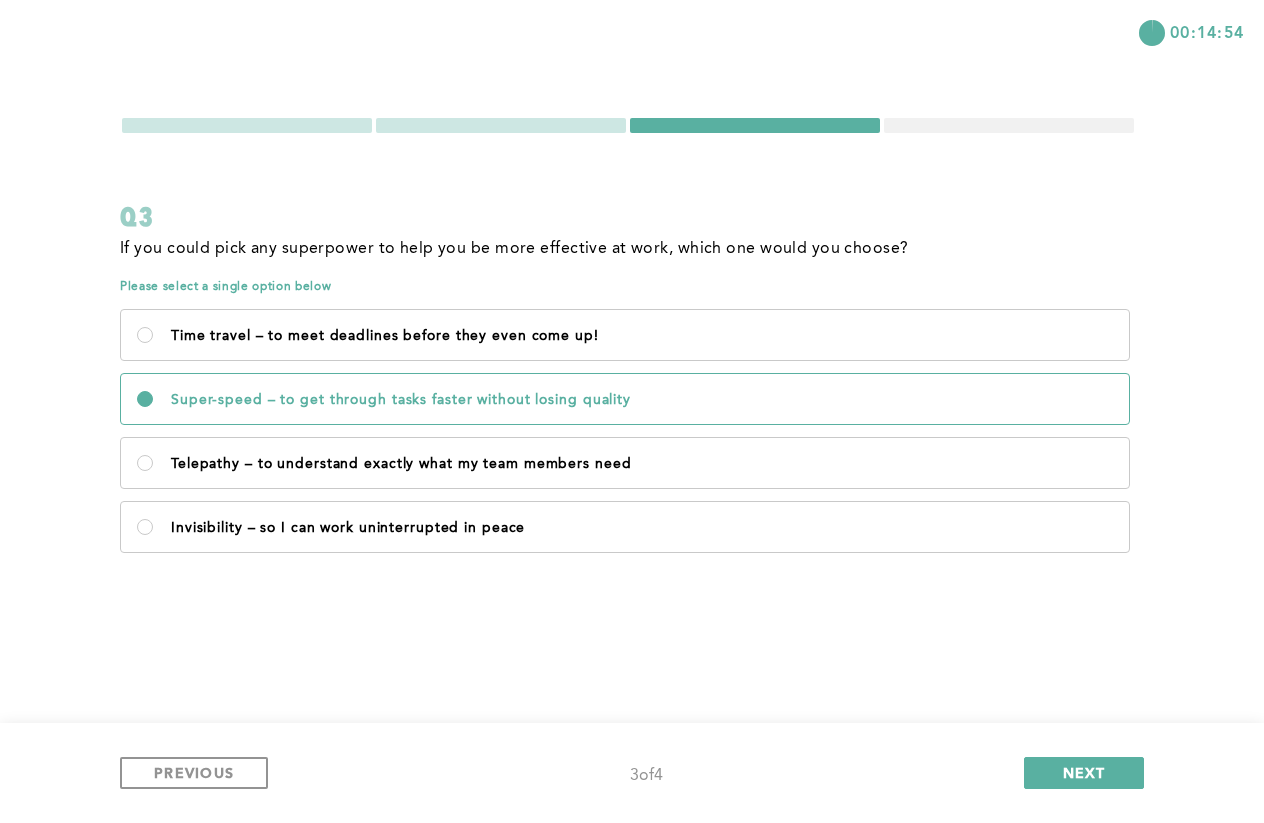 click on "PREVIOUS 3  of  4 NEXT" at bounding box center [632, 773] 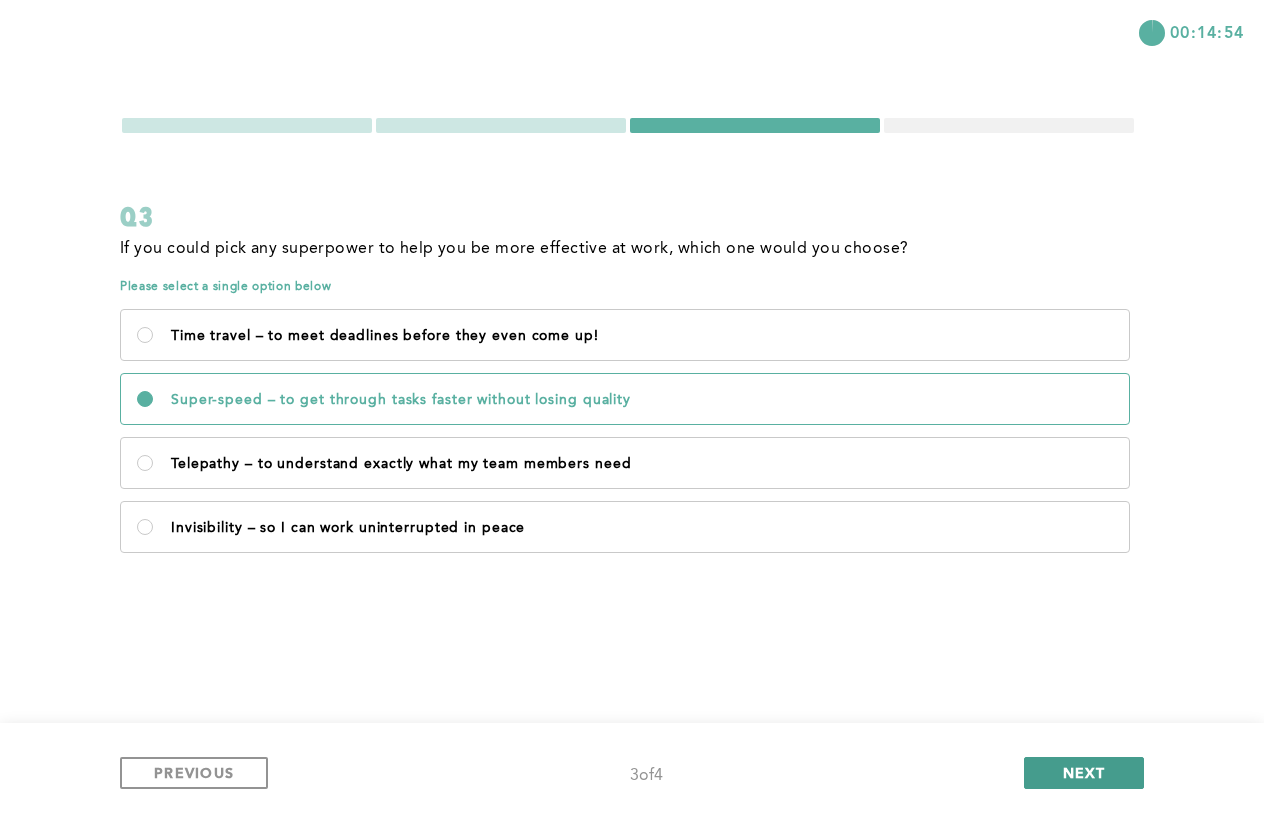 click on "NEXT" at bounding box center [1084, 773] 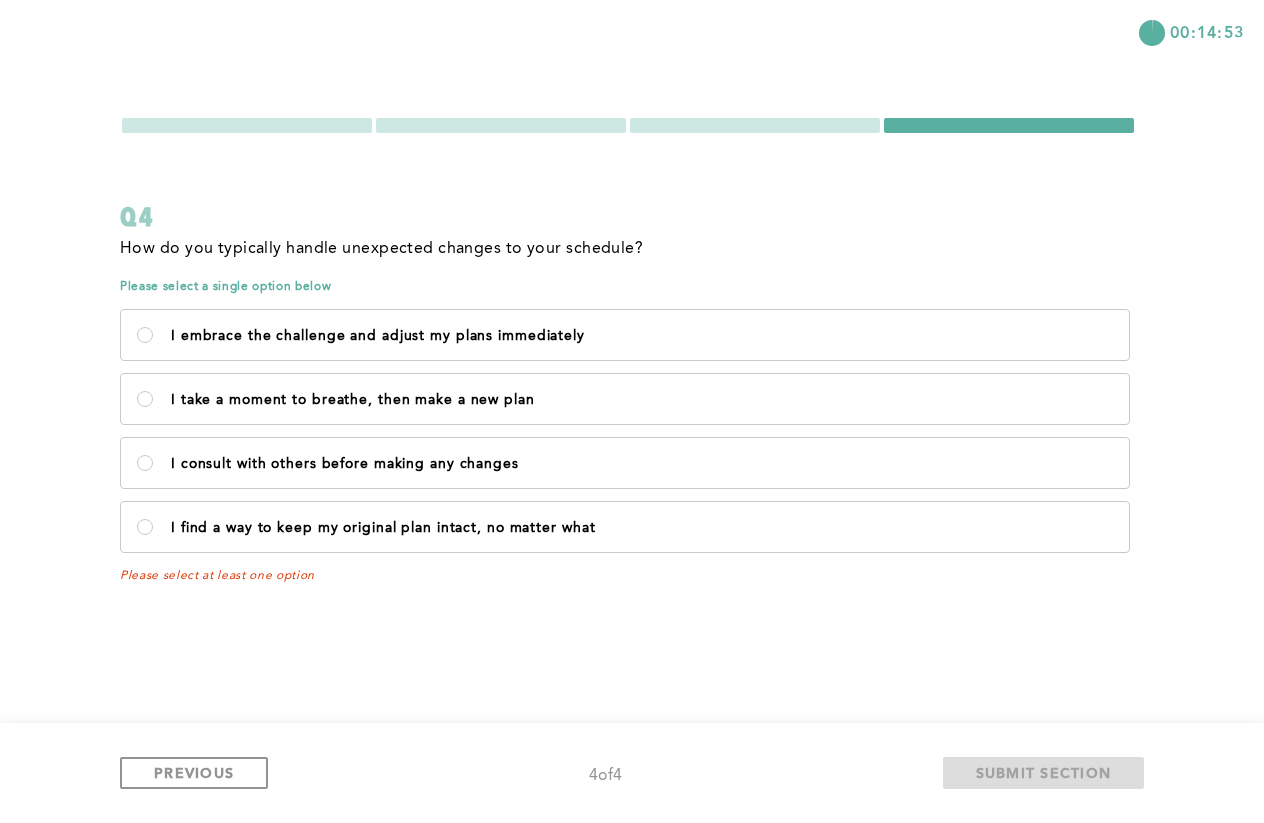 click on "I consult with others before making any changes" at bounding box center (625, 463) 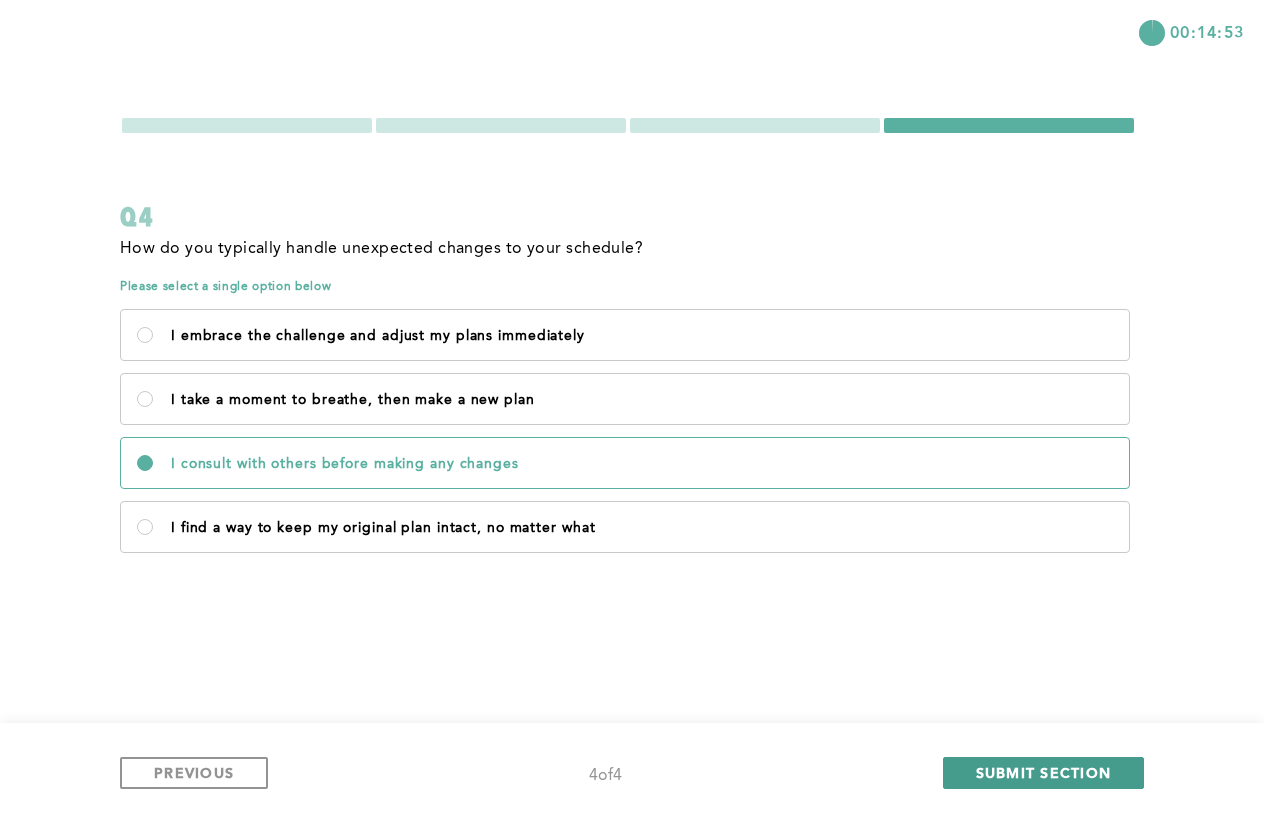 click on "SUBMIT SECTION" at bounding box center [1044, 772] 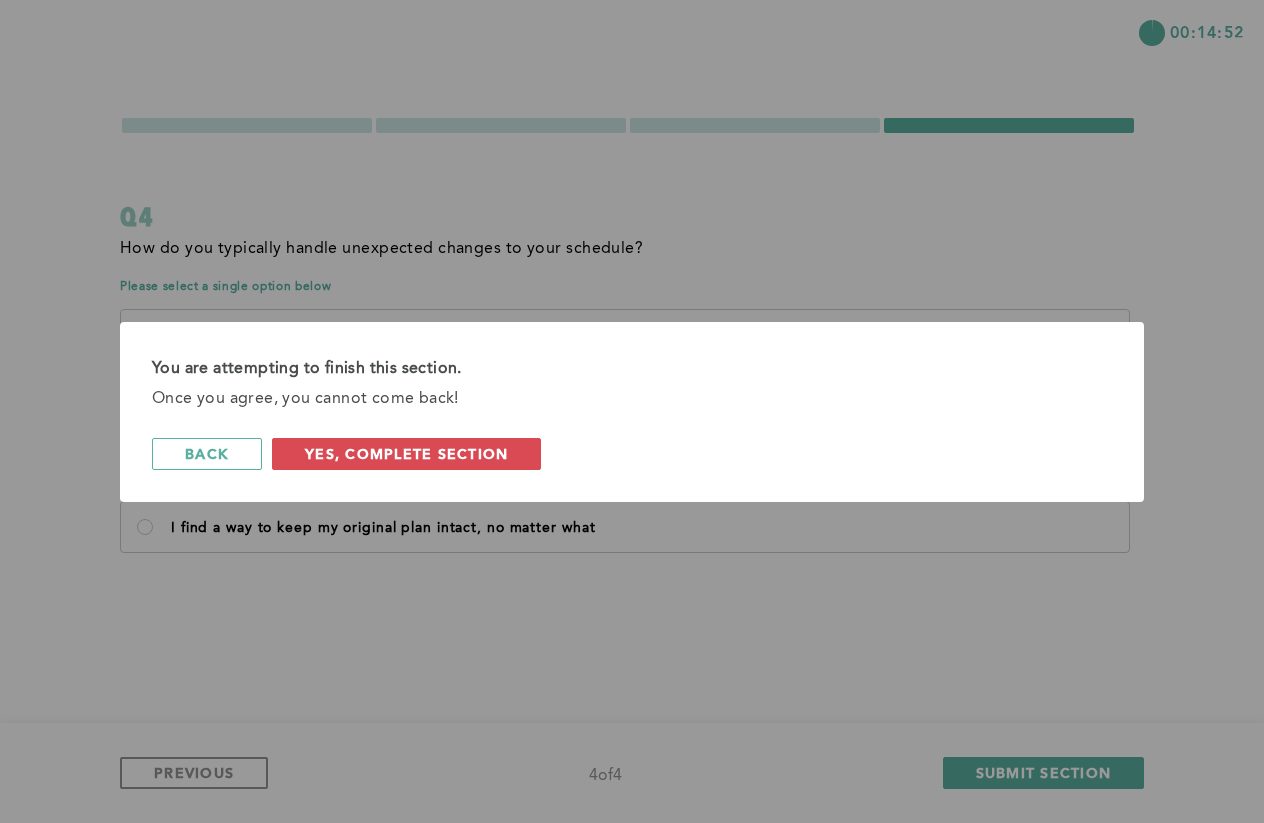 click on "You are attempting to finish this section. Once you agree, you cannot come back! back Yes, Complete Section" at bounding box center (632, 412) 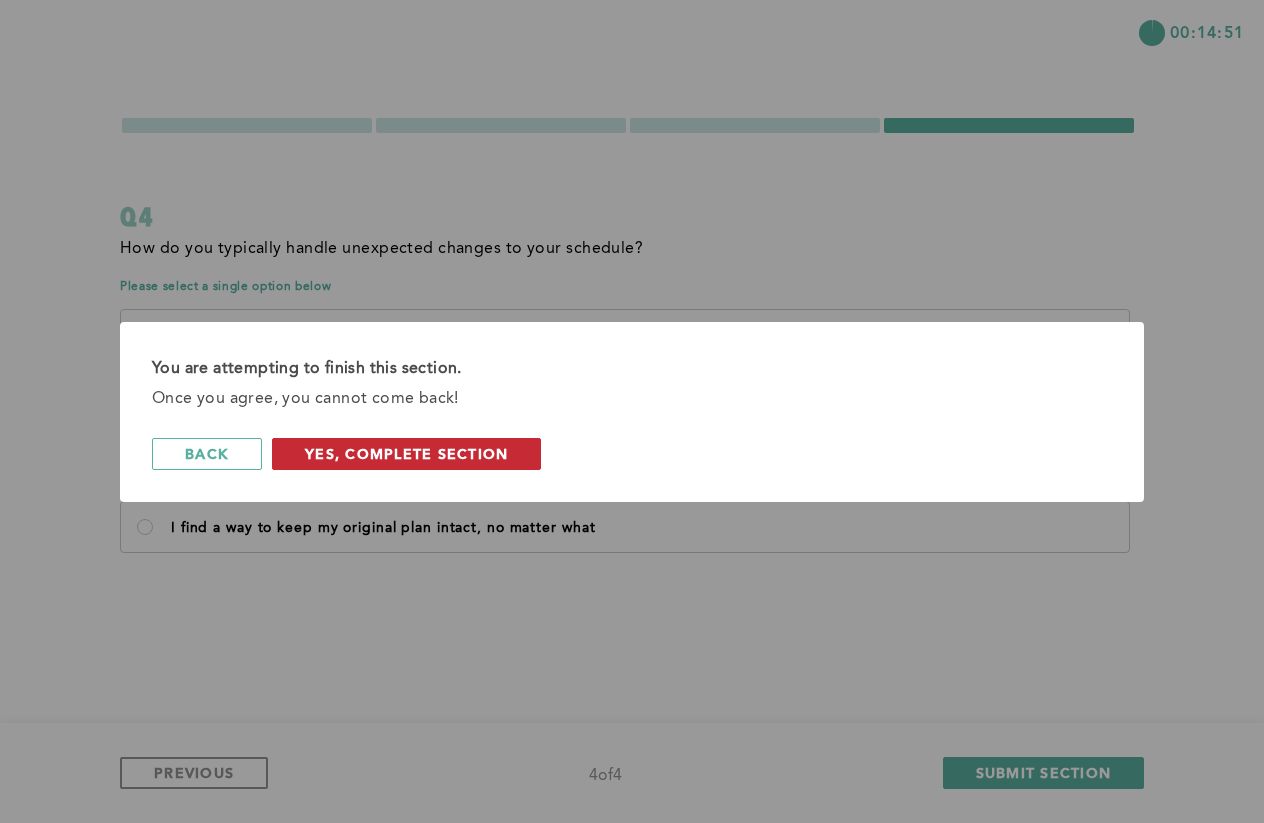 click on "Yes, Complete Section" at bounding box center [406, 453] 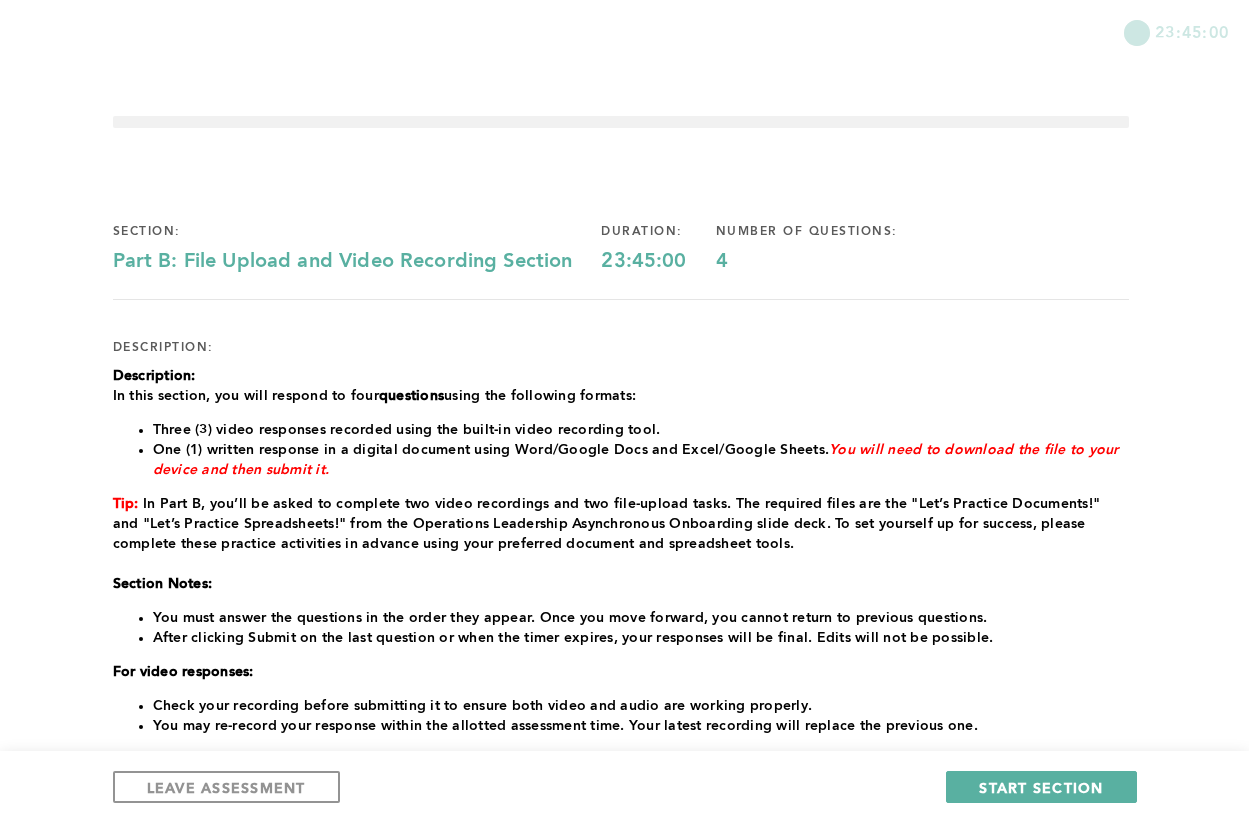 scroll, scrollTop: 204, scrollLeft: 0, axis: vertical 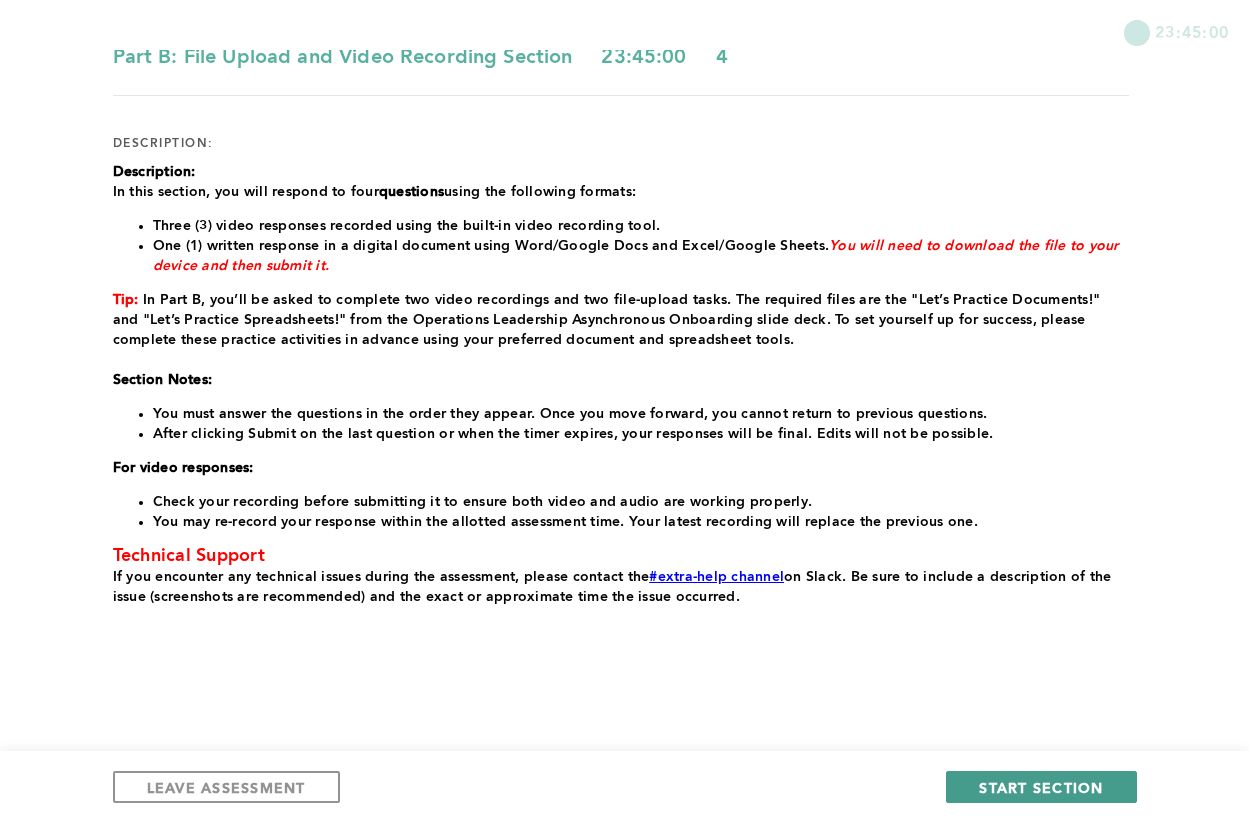 click on "START SECTION" at bounding box center [1041, 787] 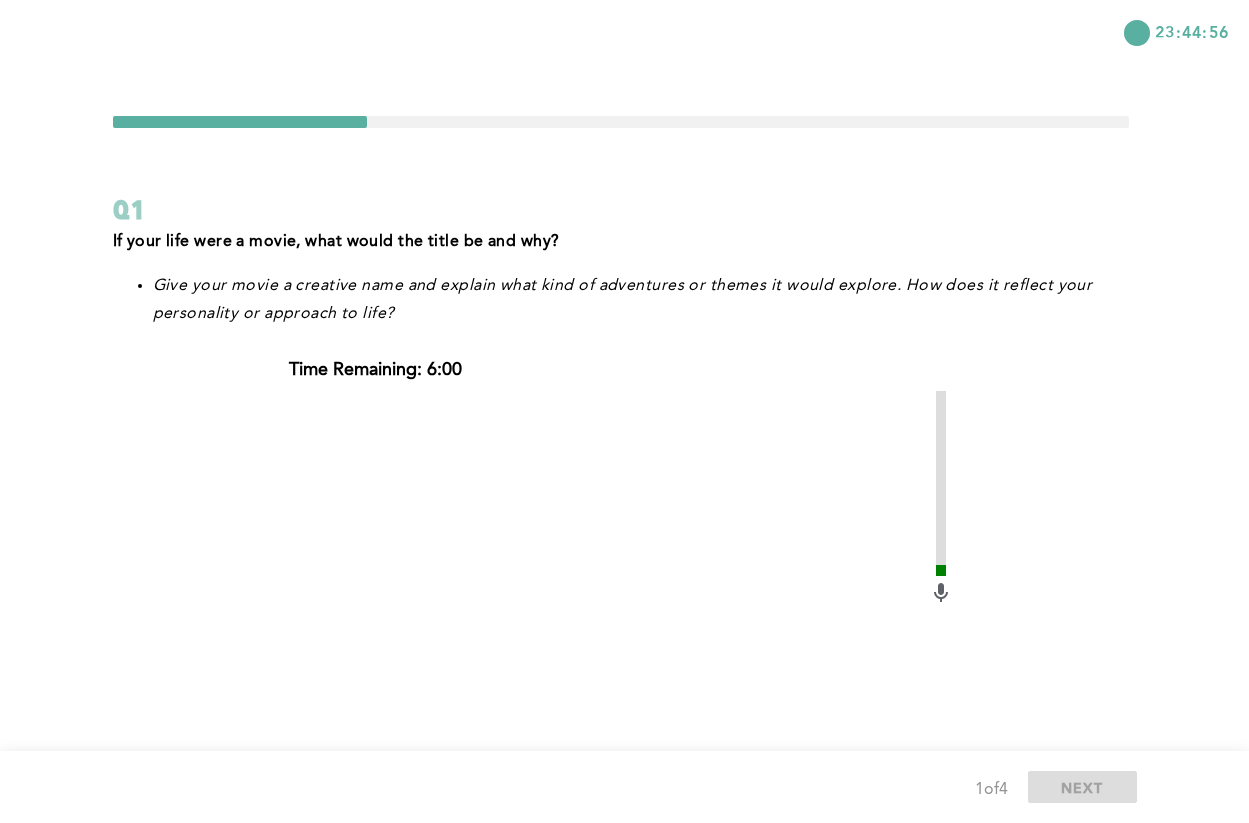 scroll, scrollTop: 256, scrollLeft: 0, axis: vertical 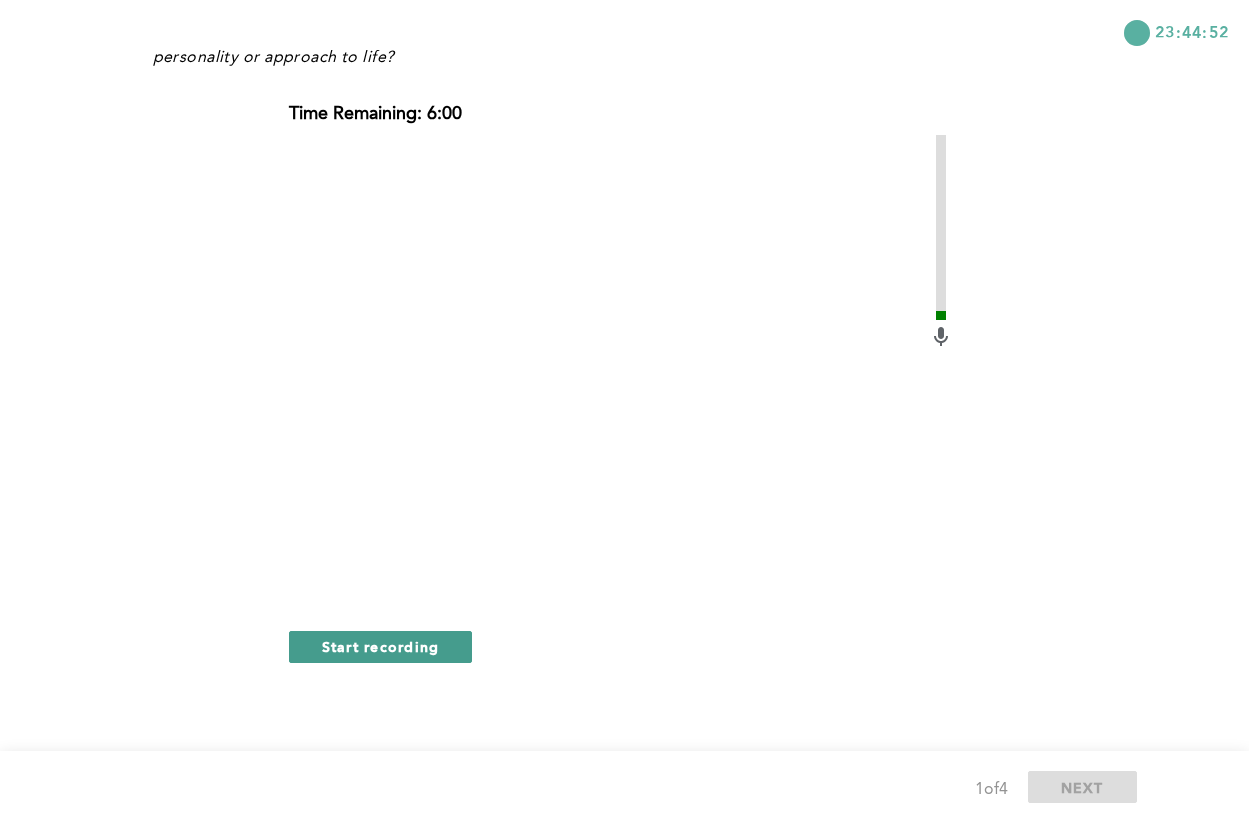 click on "Start recording" at bounding box center (381, 646) 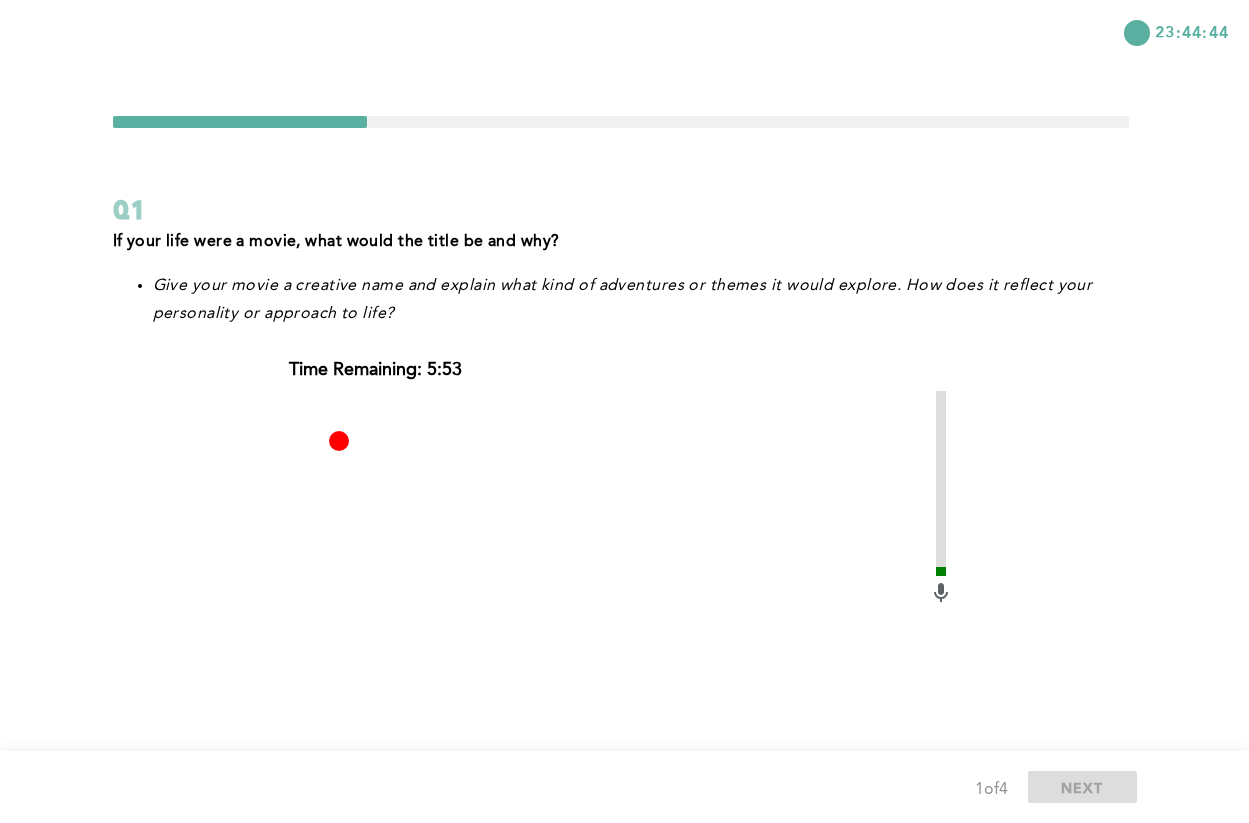 scroll, scrollTop: 256, scrollLeft: 0, axis: vertical 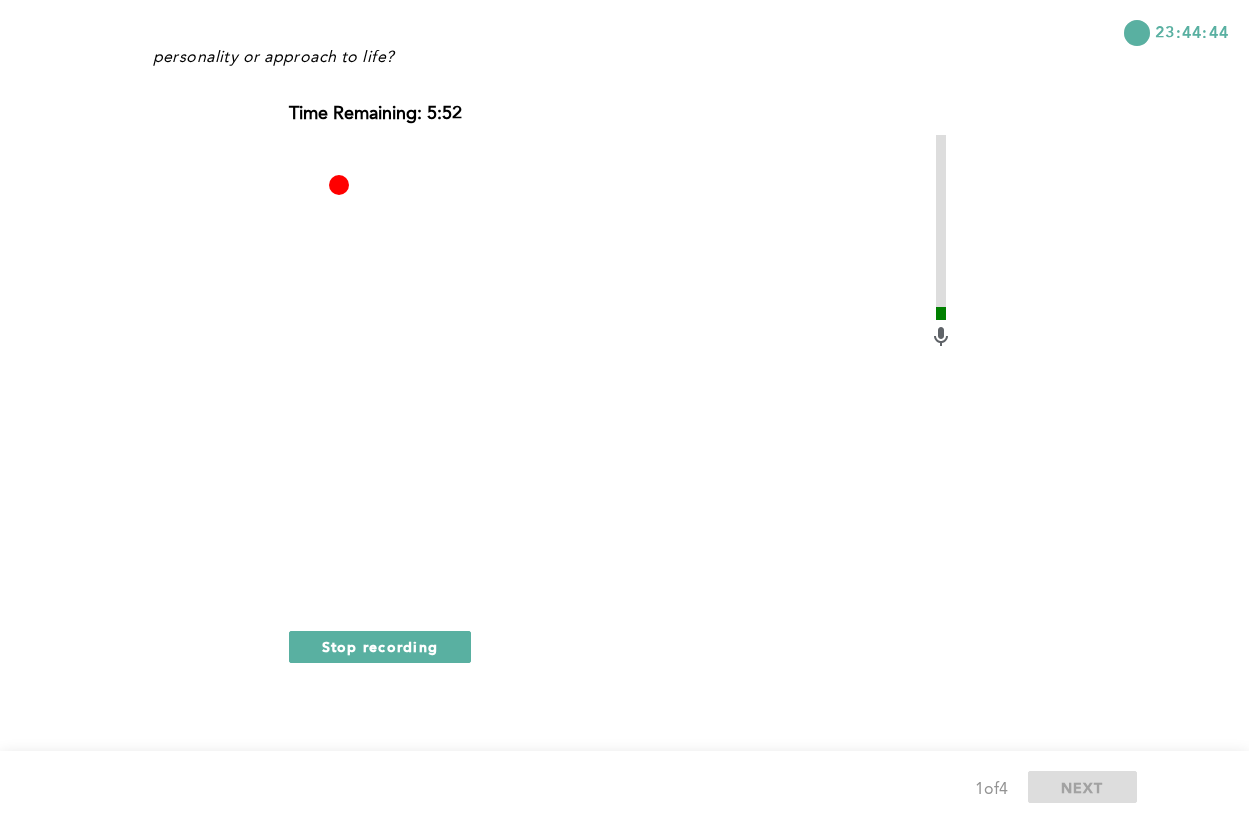 click on "Time Remaining: 5:52 Stop recording" at bounding box center [621, 391] 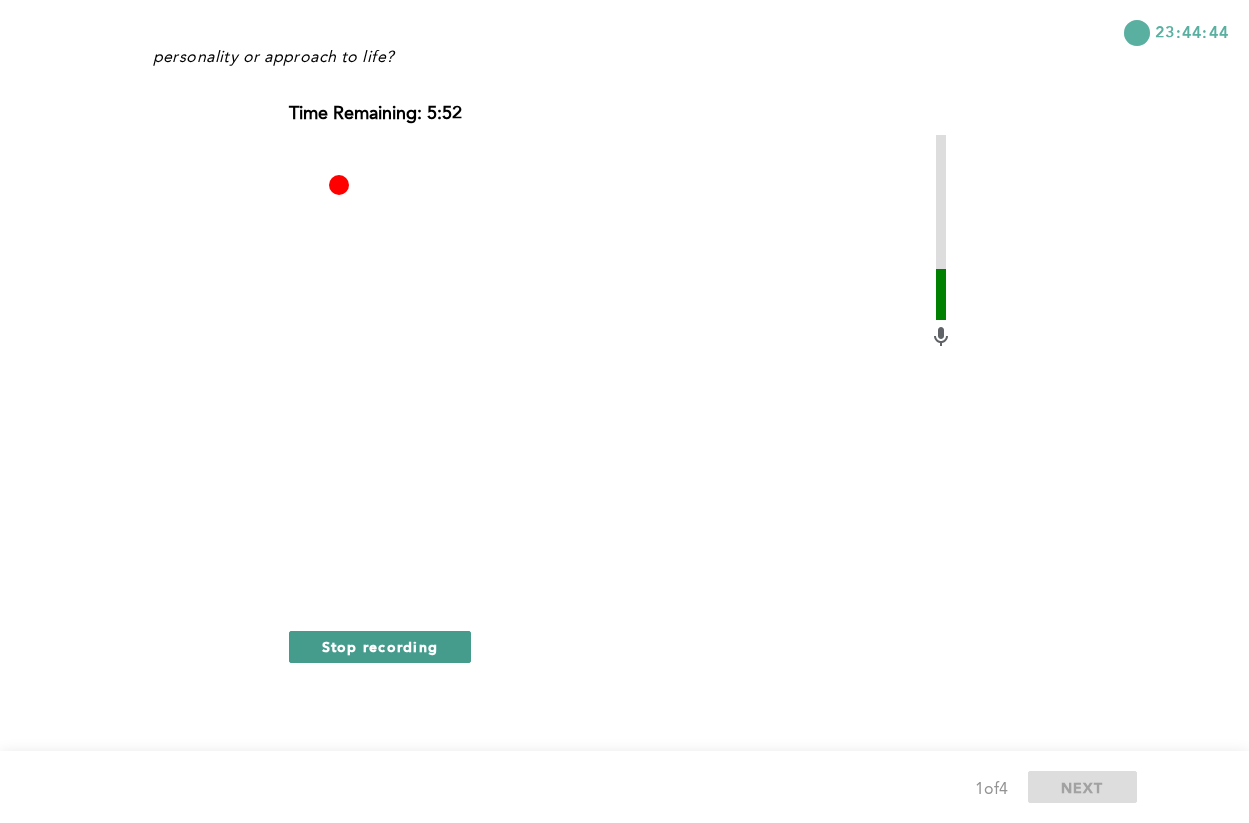 click on "Stop recording" at bounding box center (380, 646) 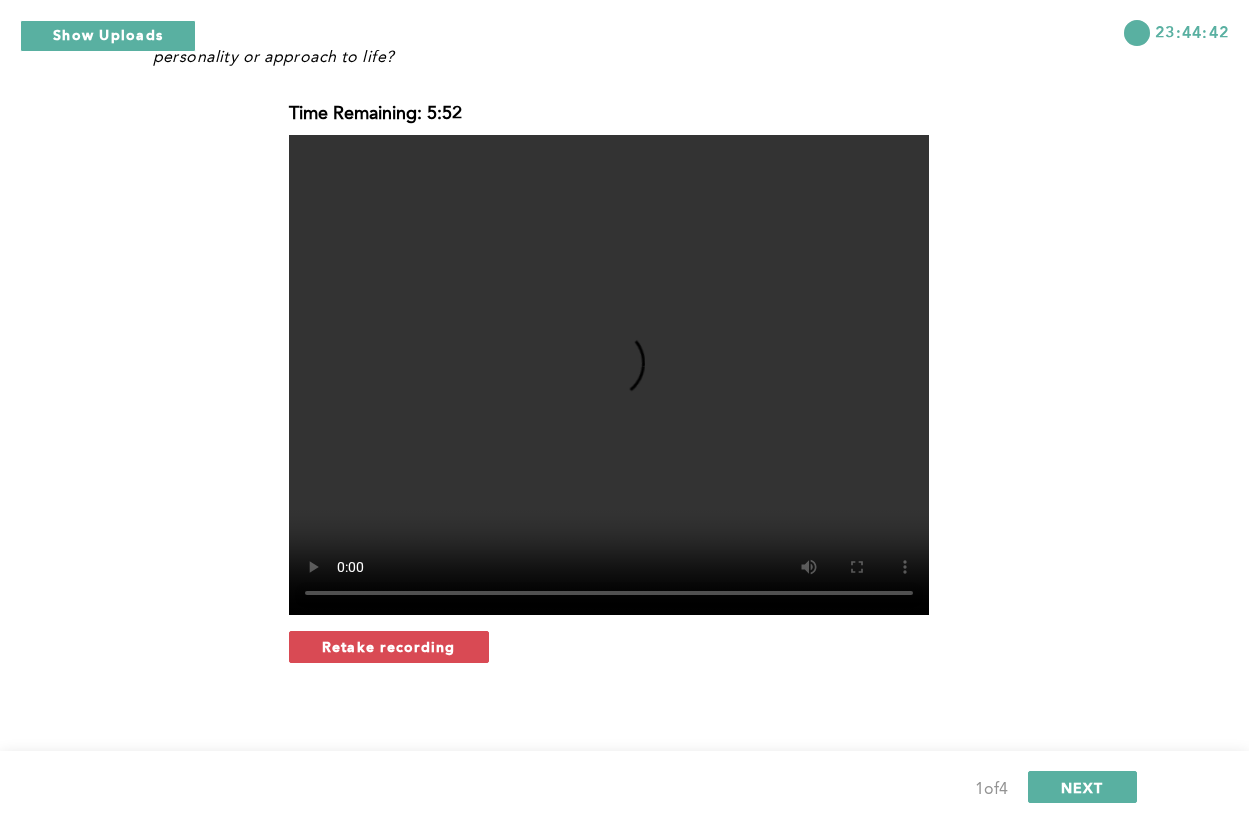 click on "Give your movie a creative name and explain what kind of adventures or themes it would explore. How does it reflect your personality or approach to life?" at bounding box center (625, 44) 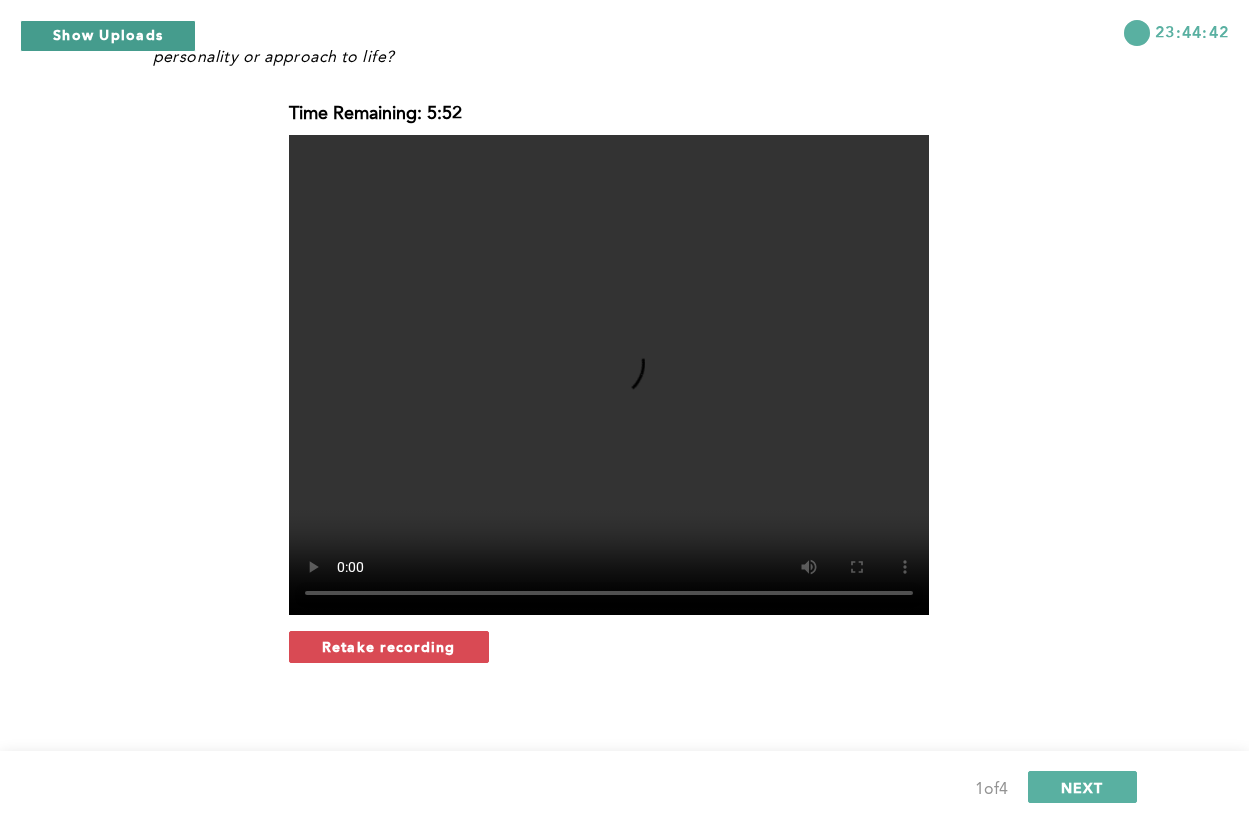 click on "Show Uploads" at bounding box center [108, 36] 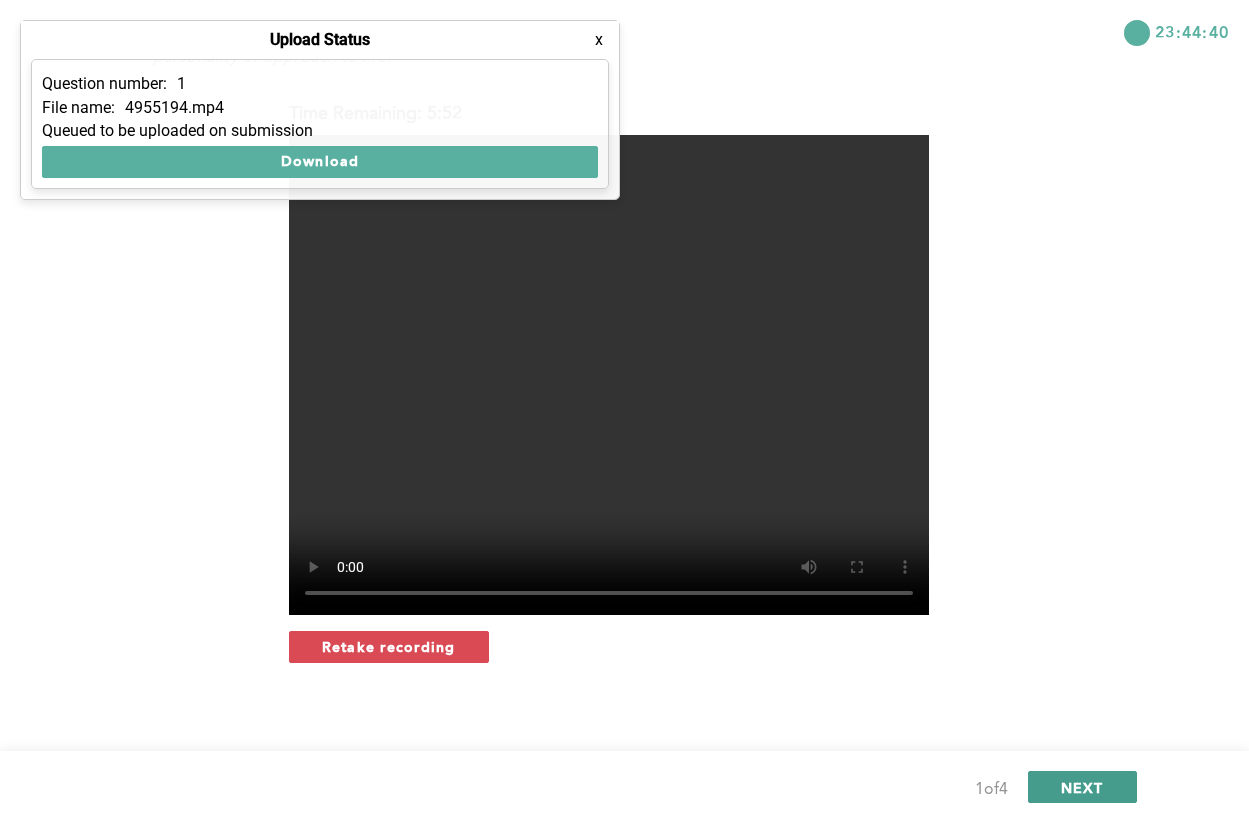 click on "NEXT" at bounding box center (1082, 787) 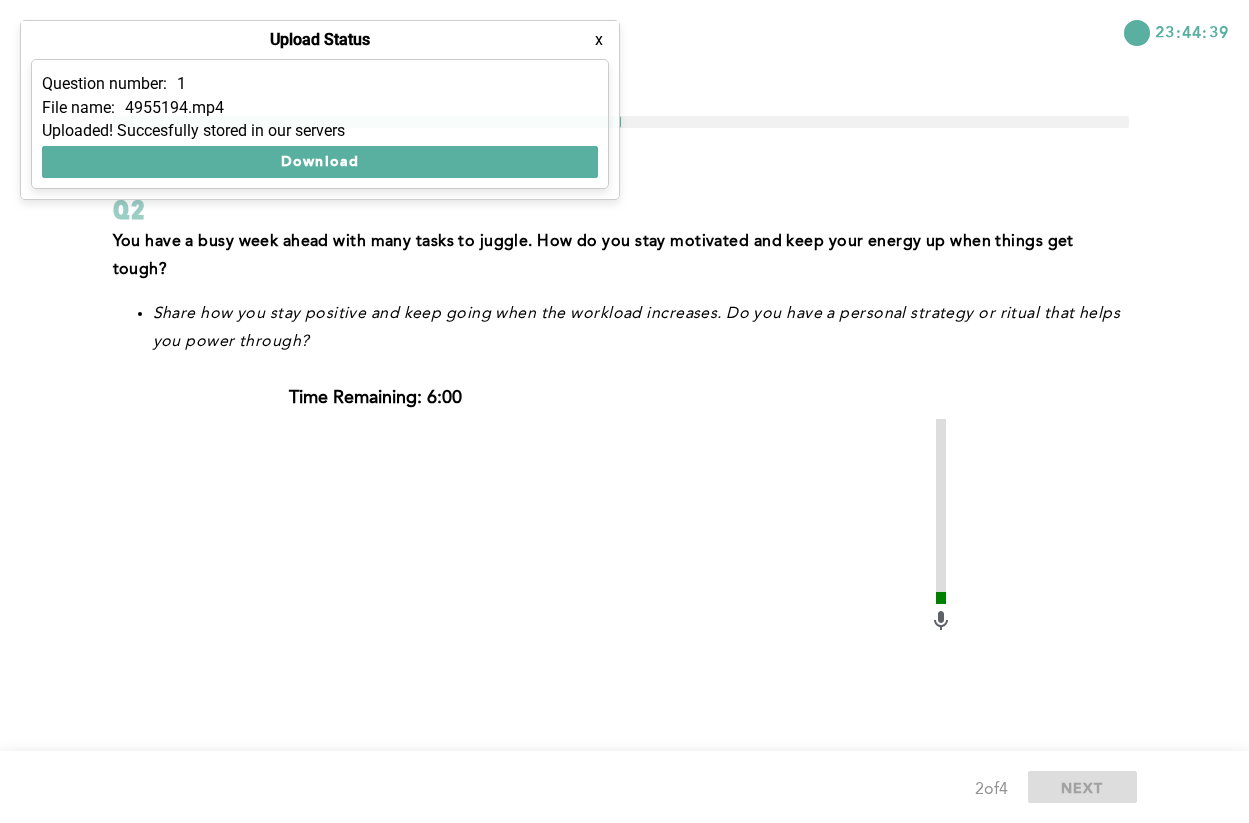 scroll, scrollTop: 284, scrollLeft: 0, axis: vertical 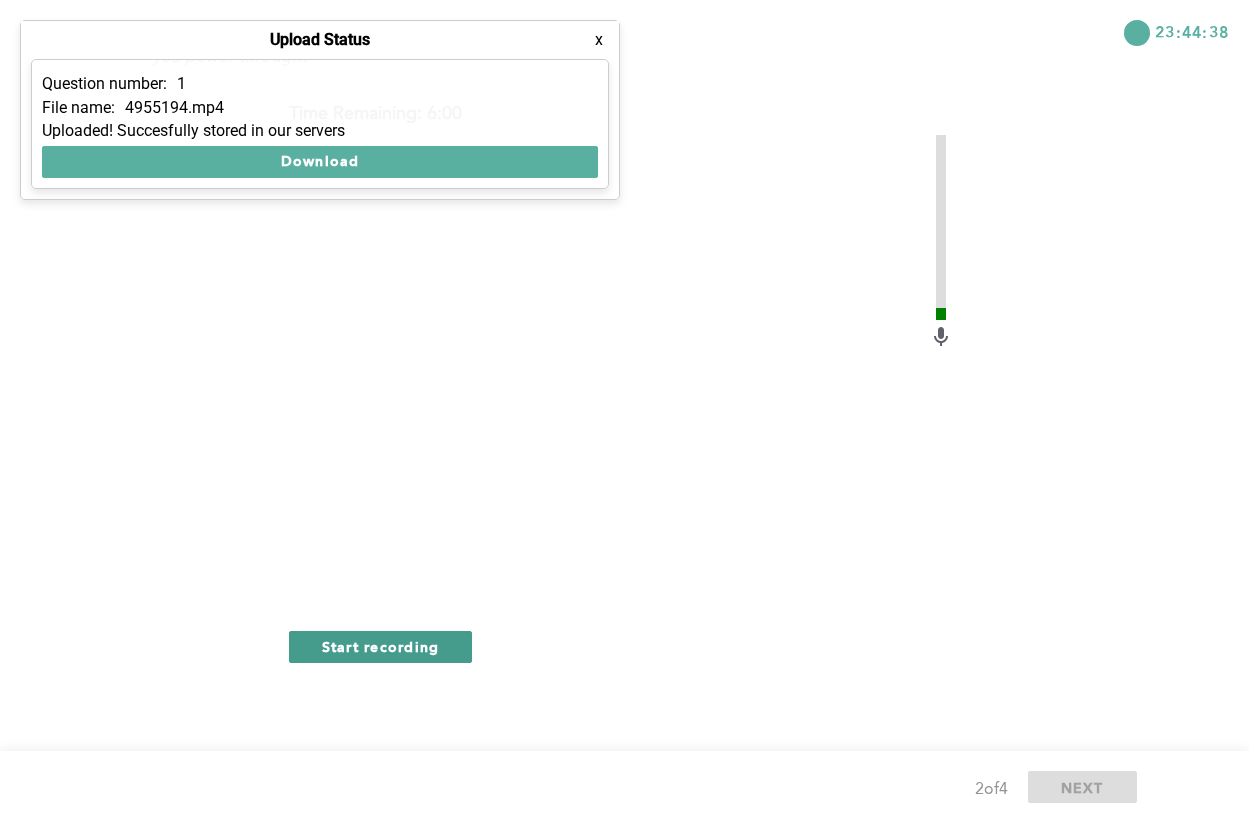 click on "Start recording" at bounding box center (381, 646) 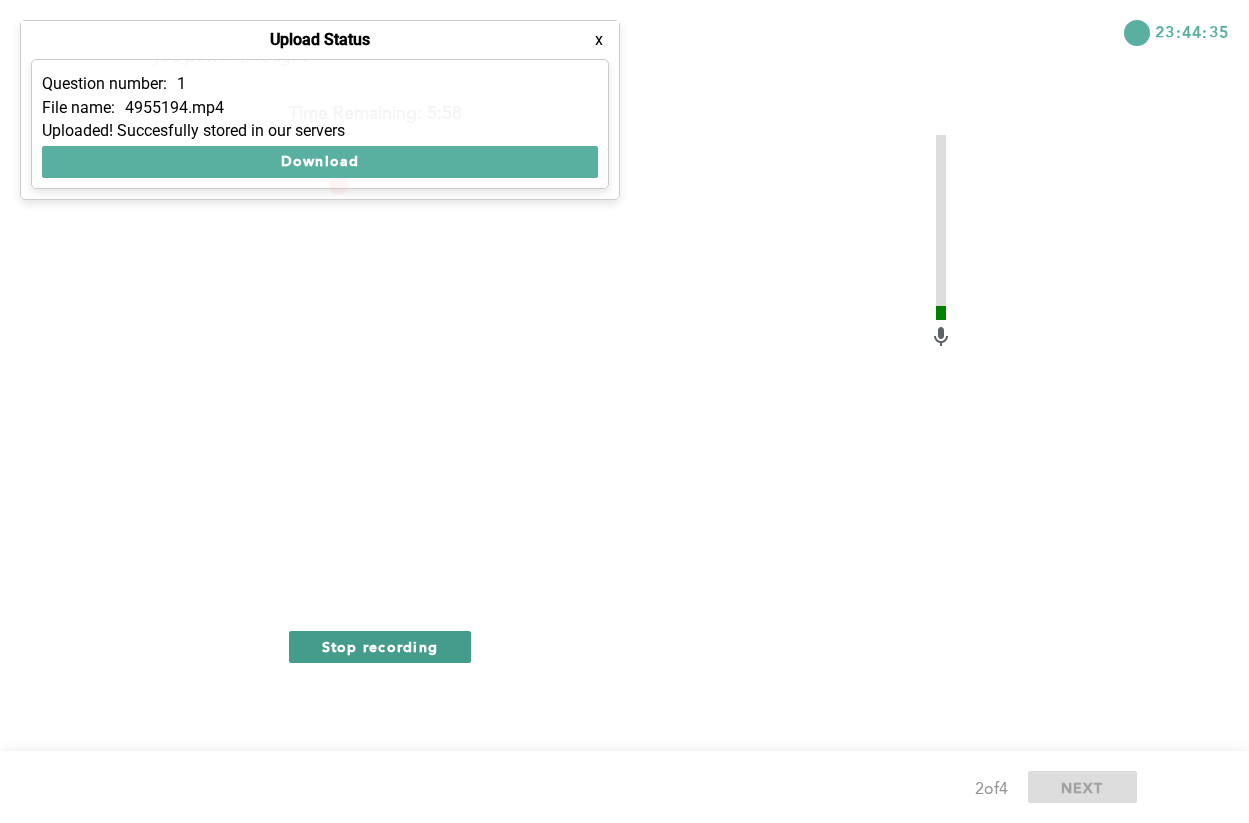 click on "Stop recording" at bounding box center [380, 647] 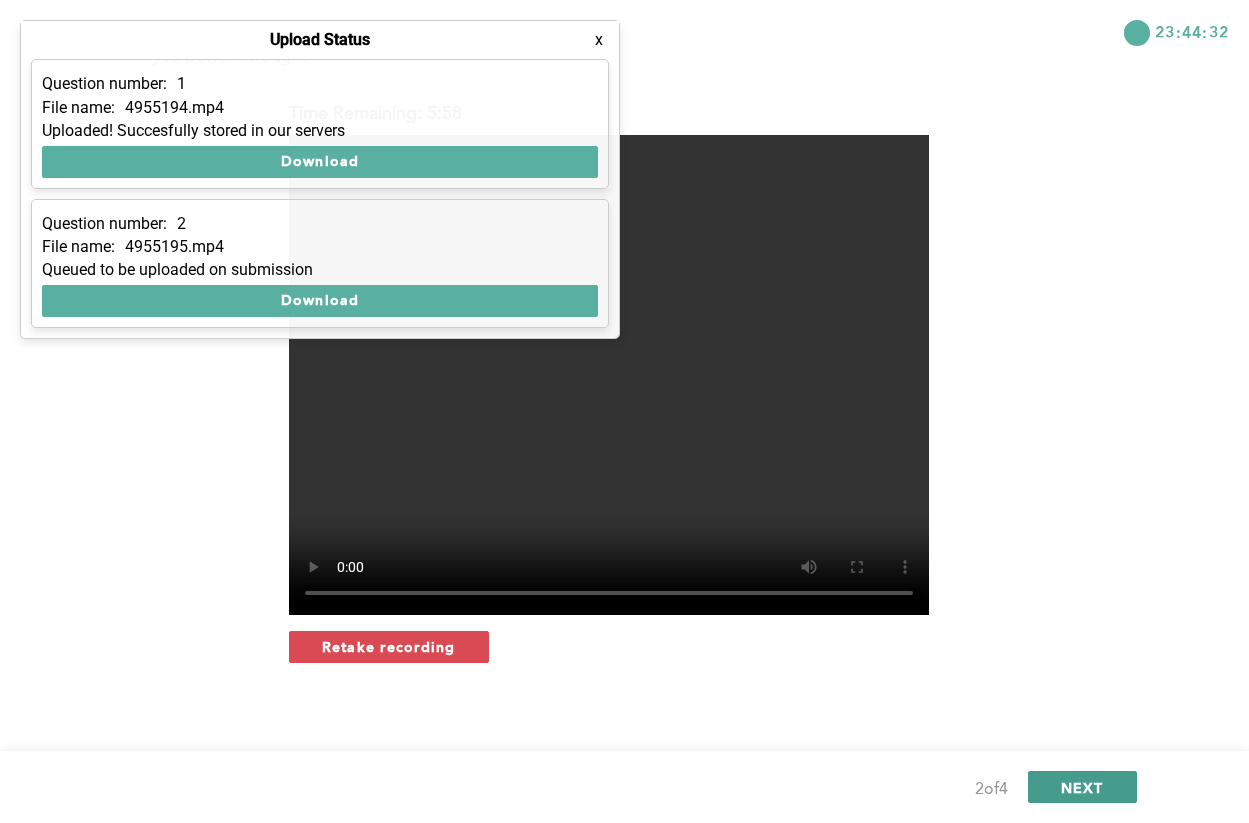 click on "NEXT" at bounding box center (1082, 787) 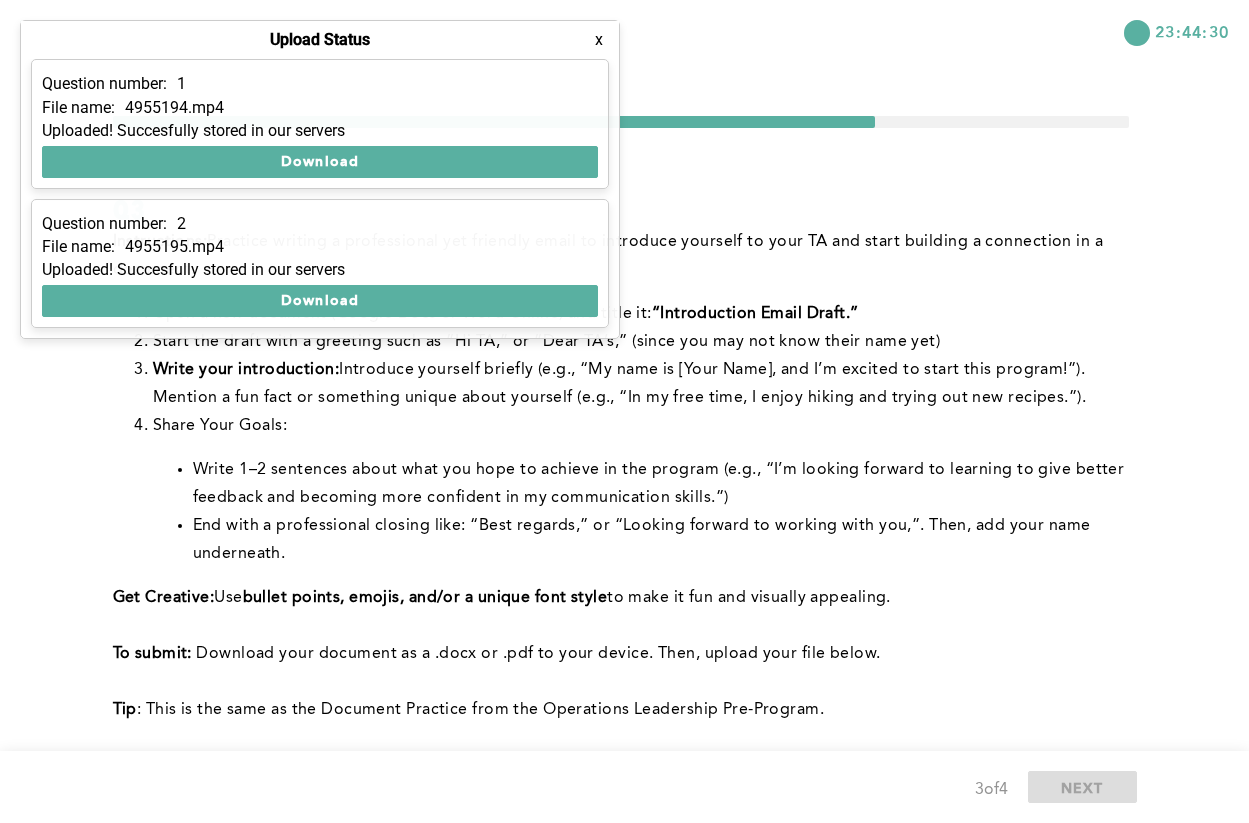 scroll, scrollTop: 518, scrollLeft: 0, axis: vertical 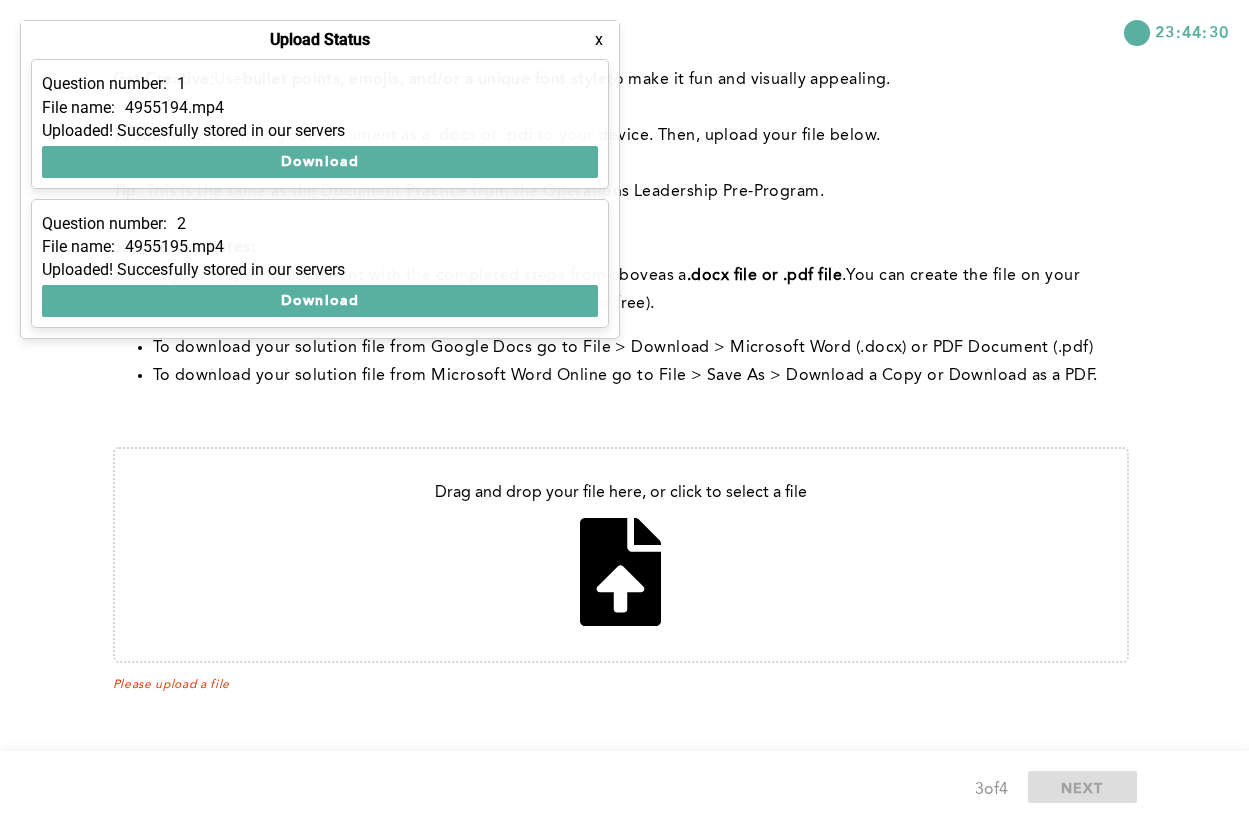 click at bounding box center (621, 555) 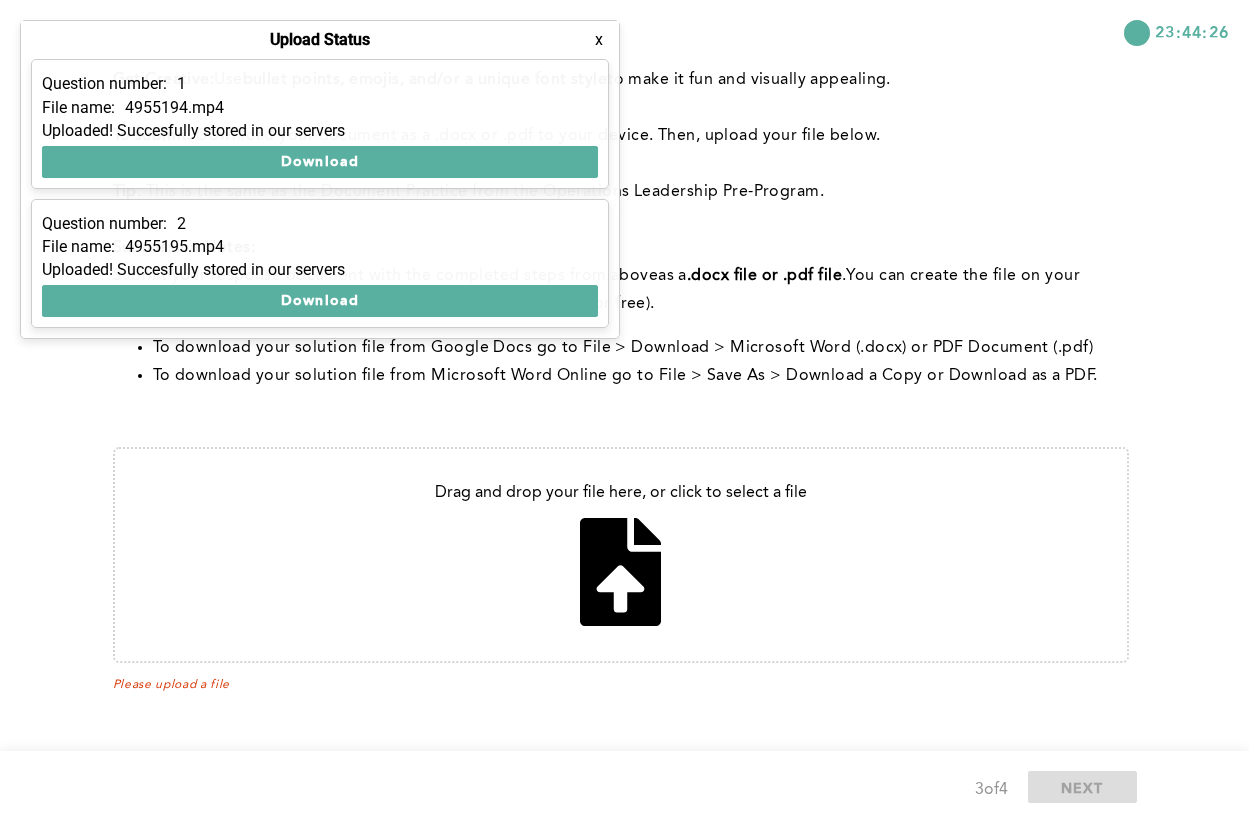 type on "C:\fakepath\20250515_pret_receipt.jpg" 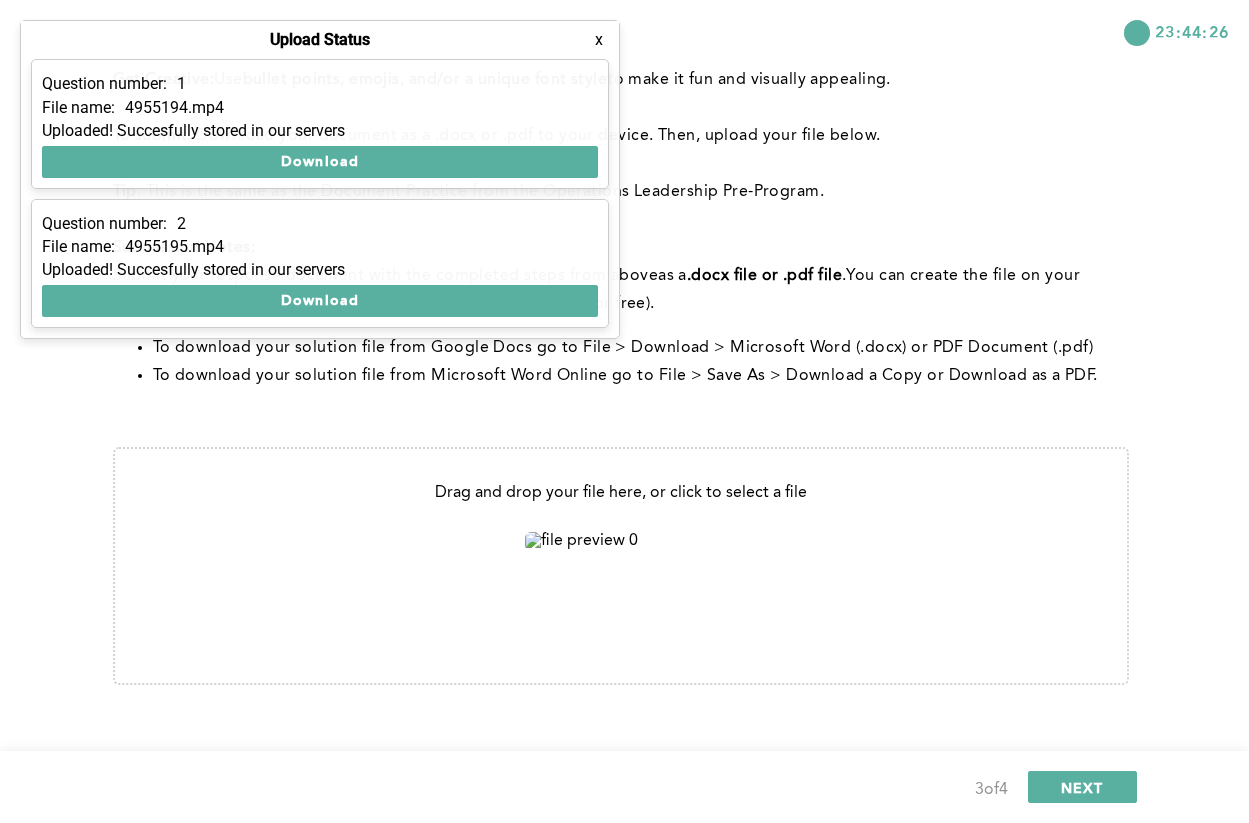 type 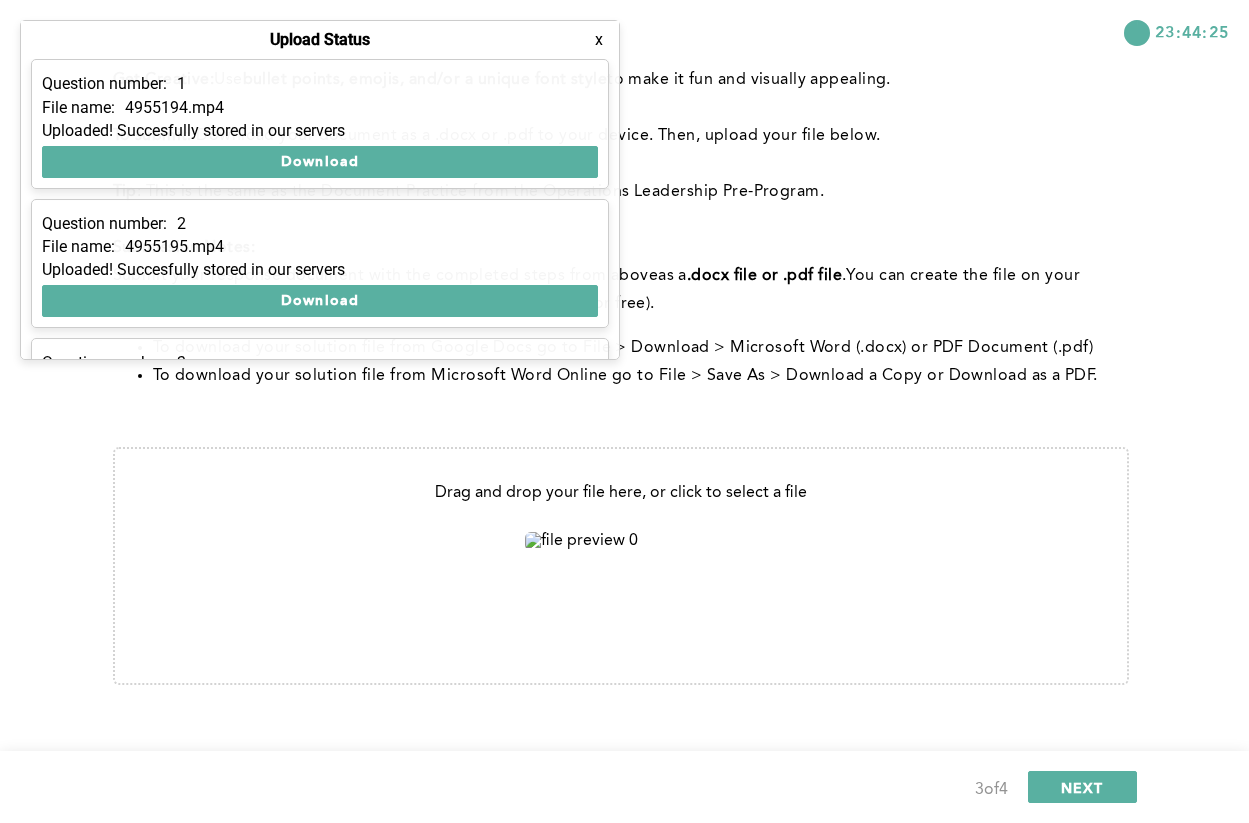 scroll, scrollTop: 540, scrollLeft: 0, axis: vertical 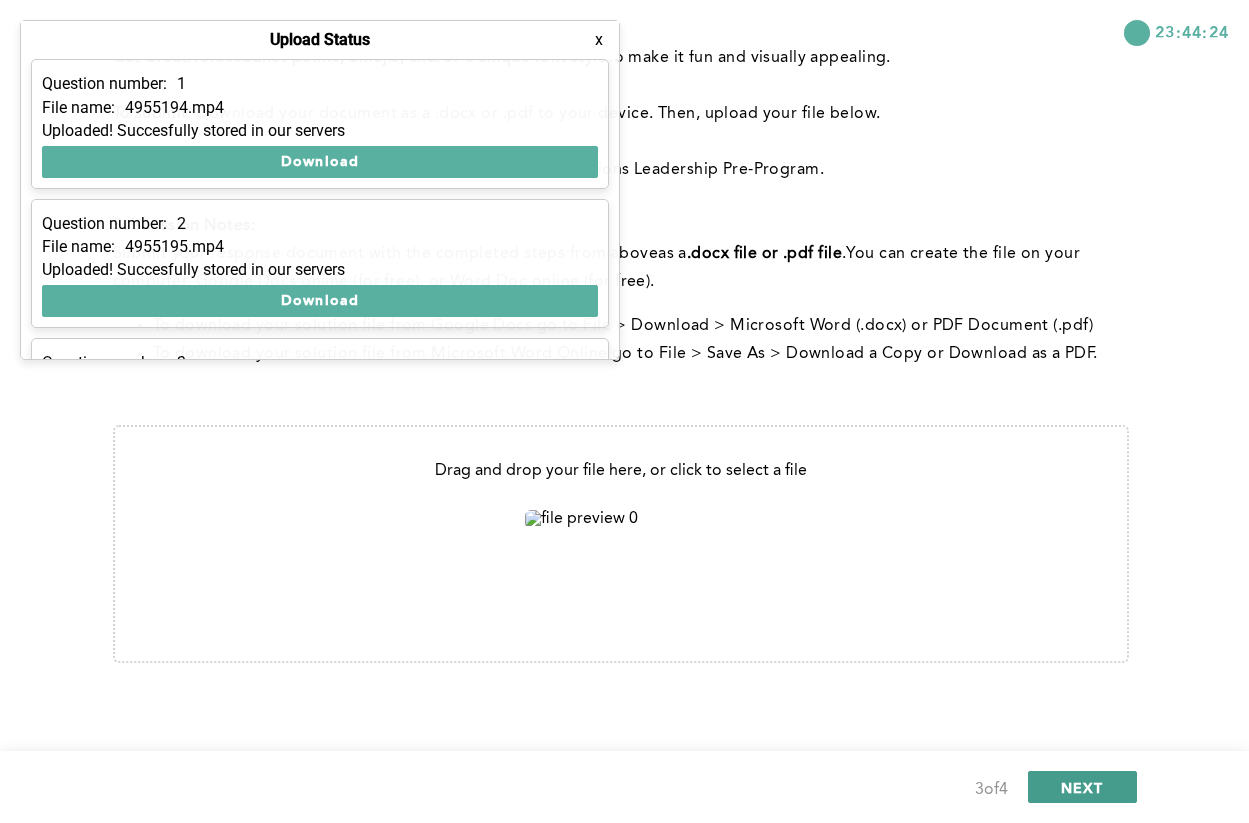 click on "NEXT" at bounding box center [1082, 787] 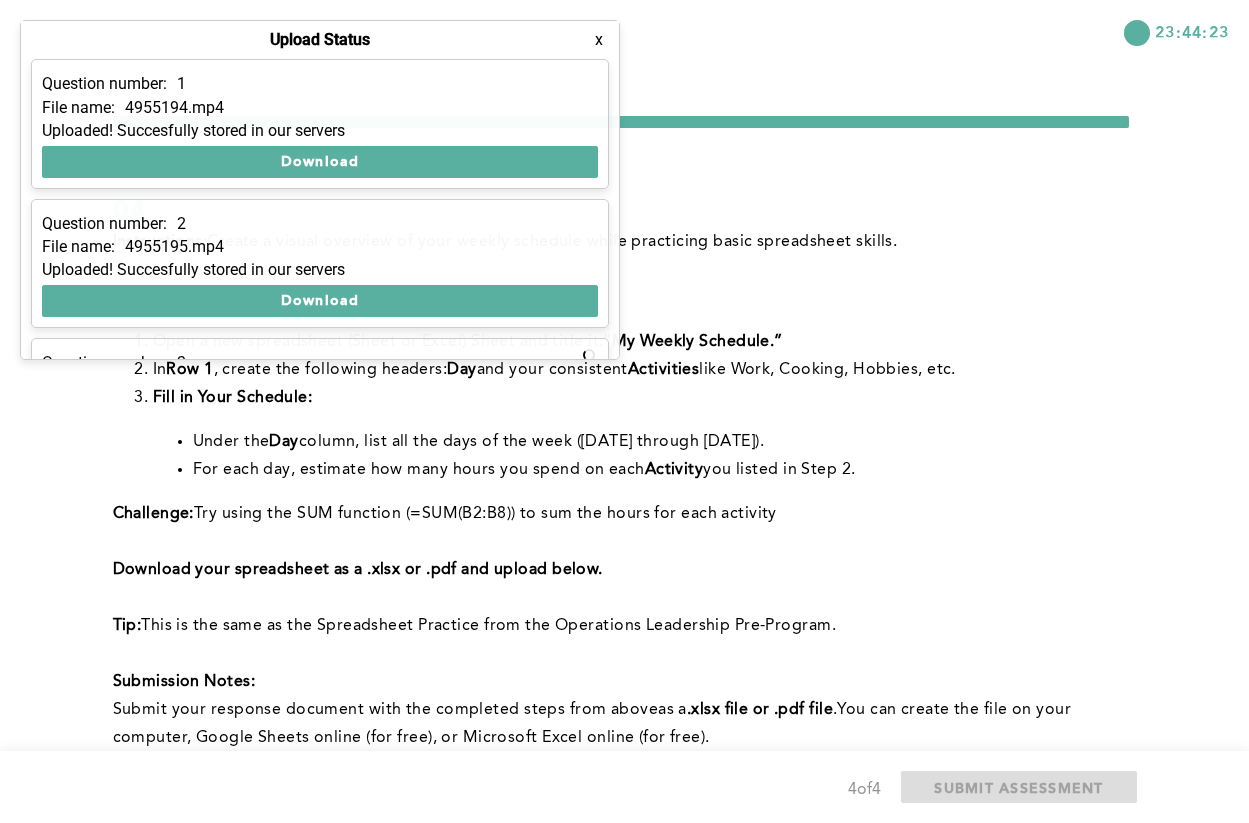 scroll, scrollTop: 434, scrollLeft: 0, axis: vertical 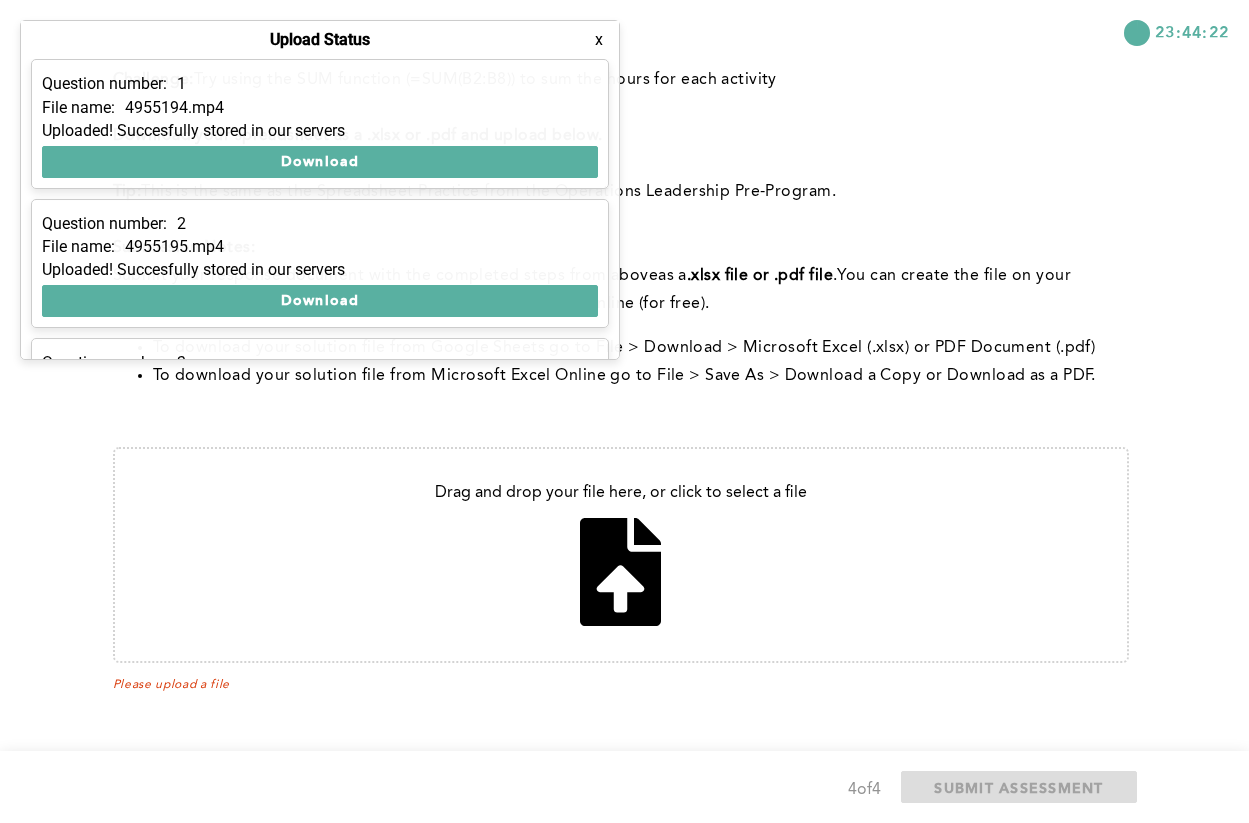 click at bounding box center (621, 555) 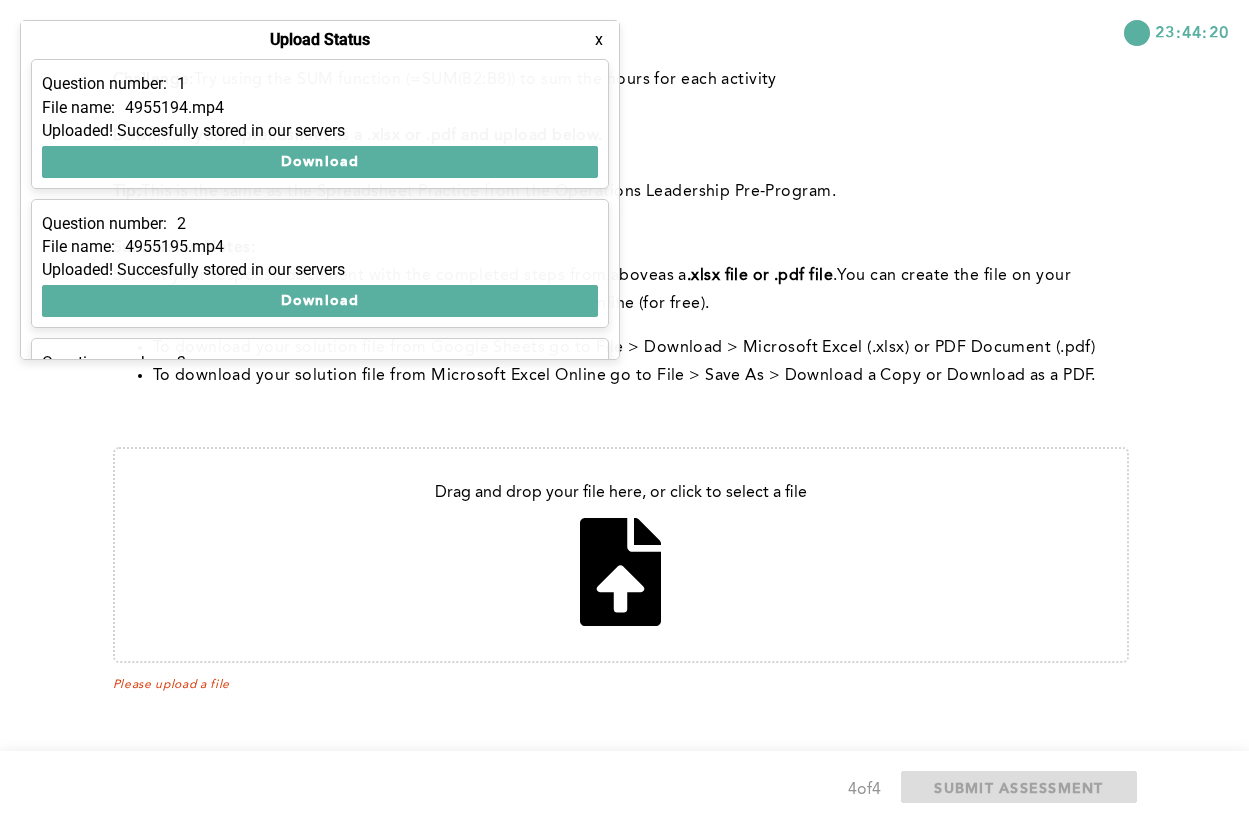 type on "C:\fakepath\20250515_pret_receipt.jpg" 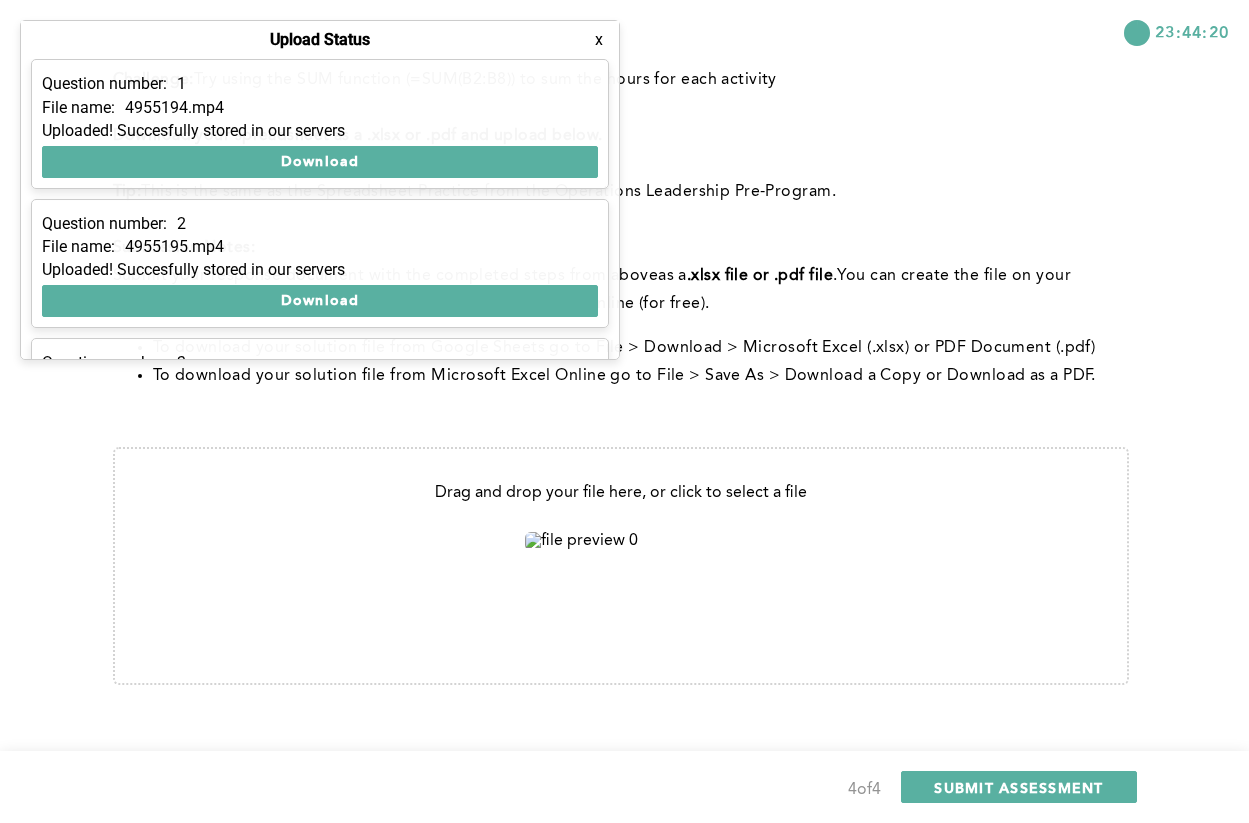 scroll, scrollTop: 456, scrollLeft: 0, axis: vertical 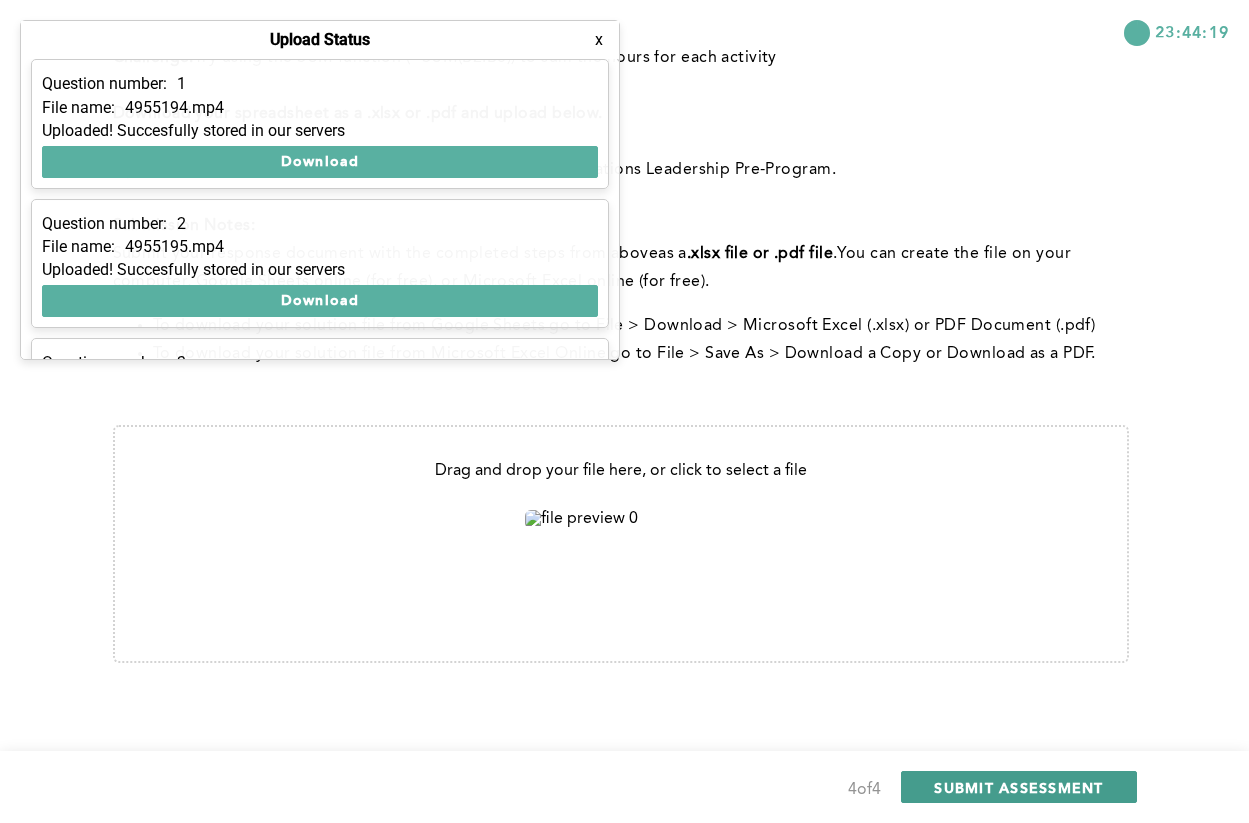 click on "SUBMIT ASSESSMENT" at bounding box center [1018, 787] 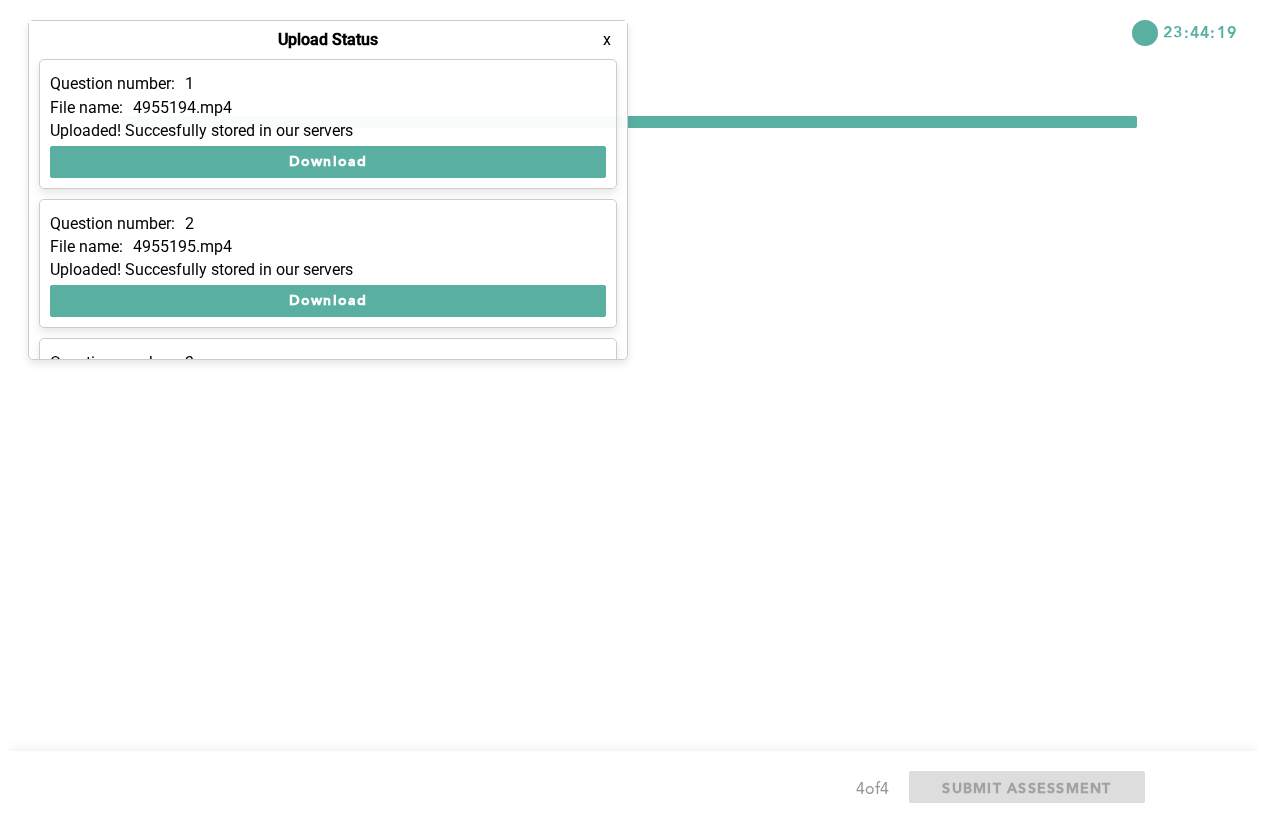 scroll, scrollTop: 0, scrollLeft: 0, axis: both 